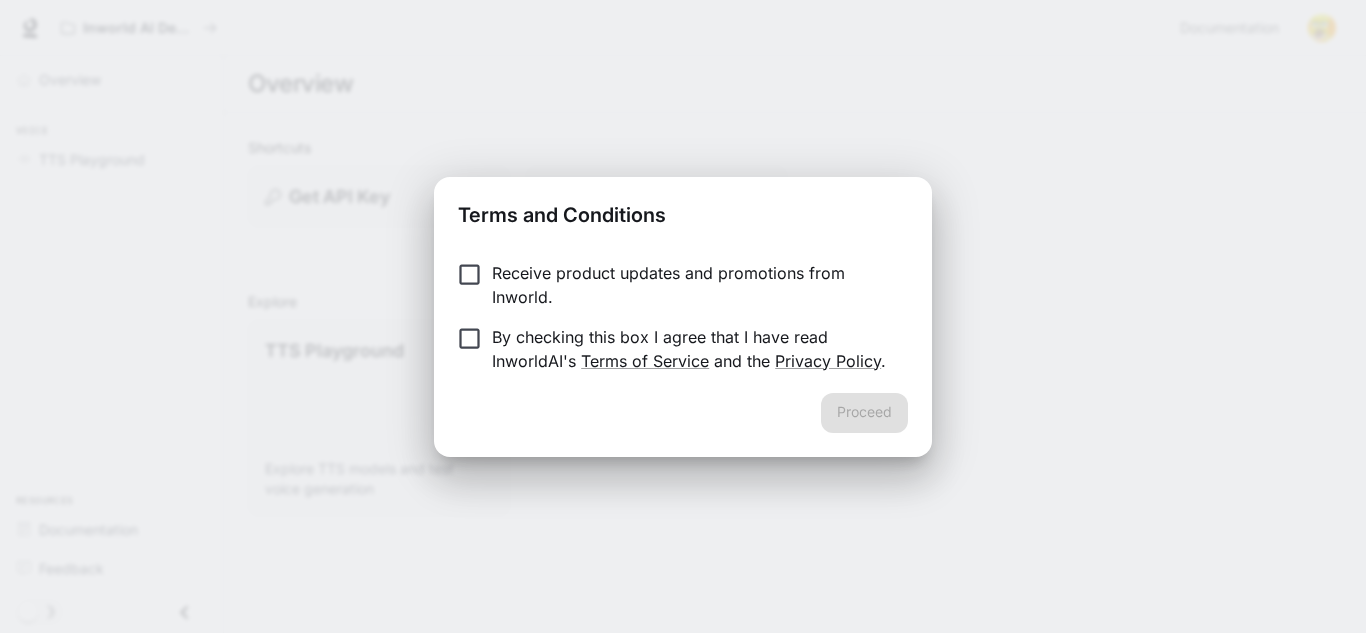 scroll, scrollTop: 0, scrollLeft: 0, axis: both 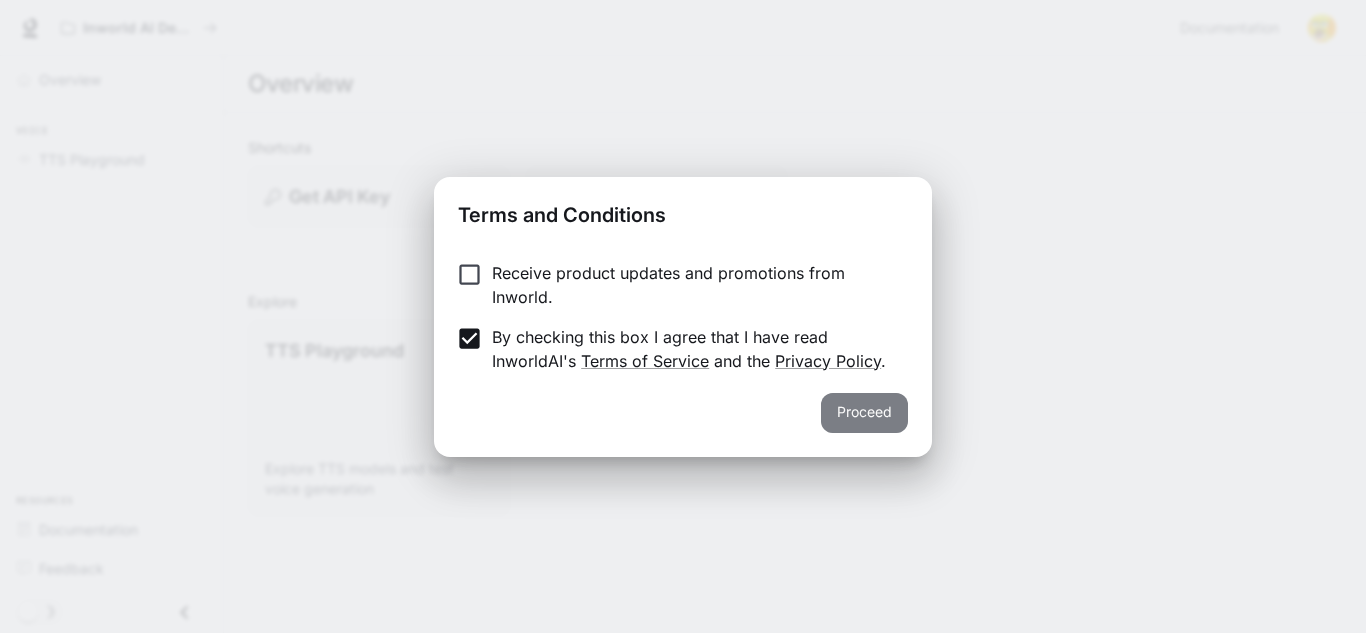 click on "Proceed" at bounding box center [864, 413] 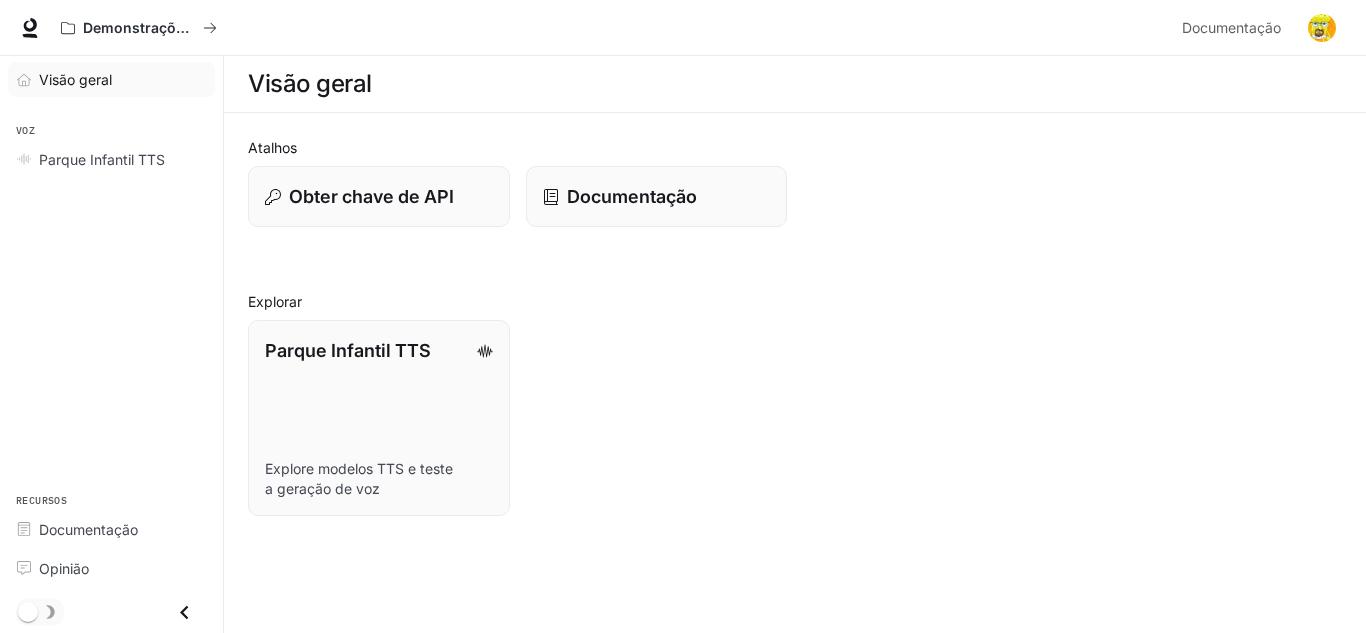 click on "Visão geral" at bounding box center (75, 79) 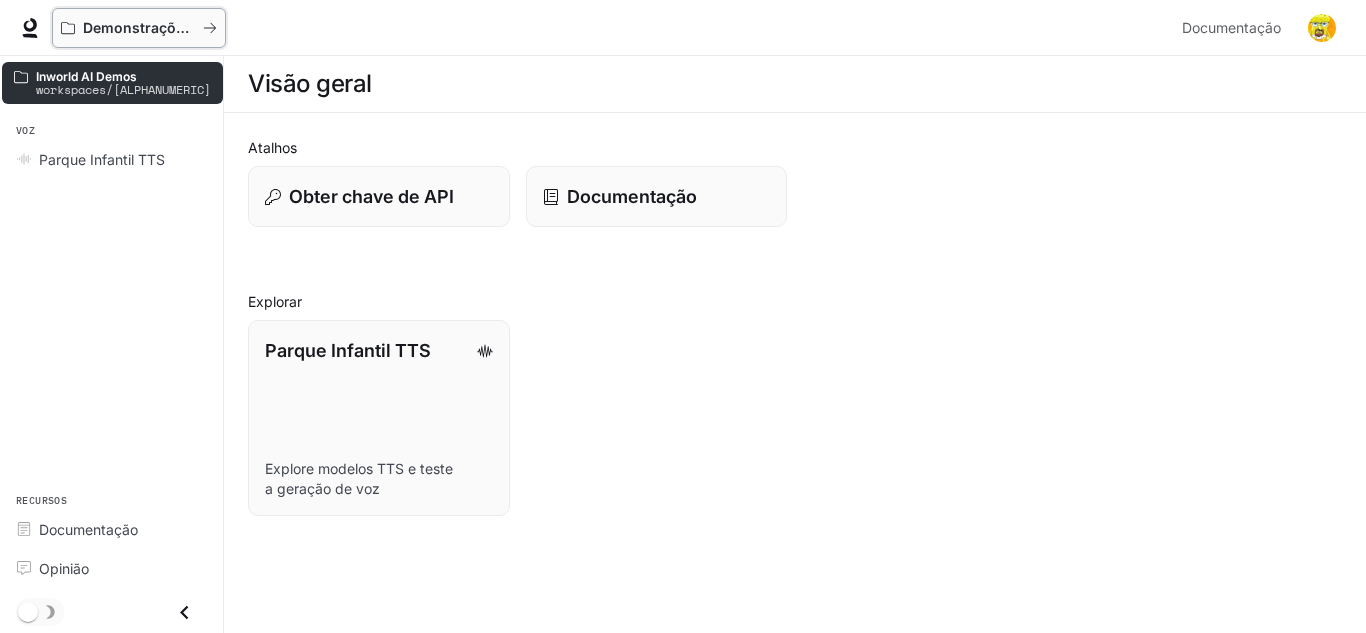 click 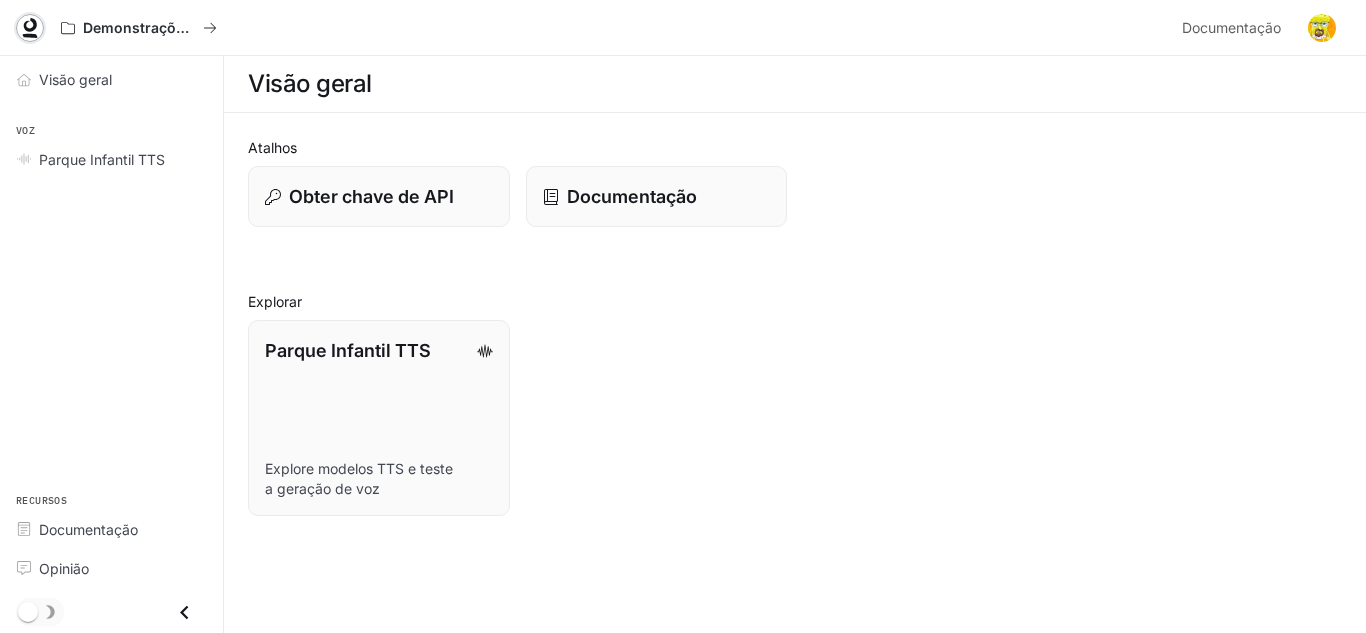 click 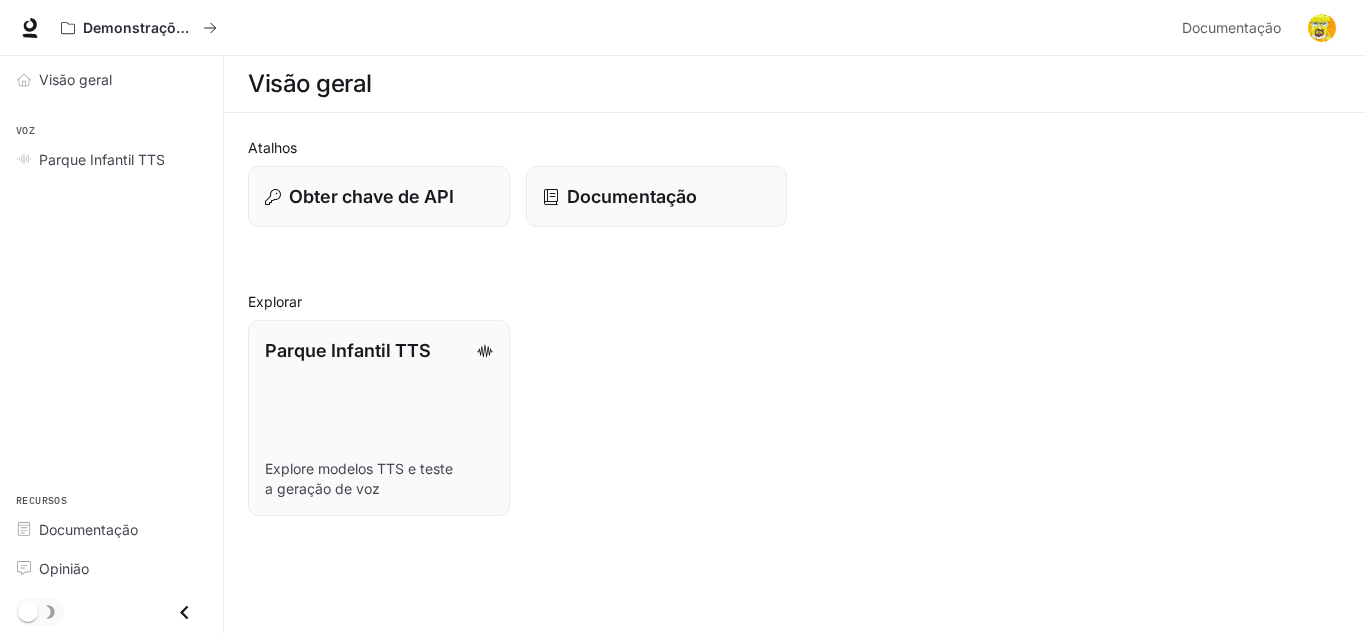 scroll, scrollTop: 0, scrollLeft: 0, axis: both 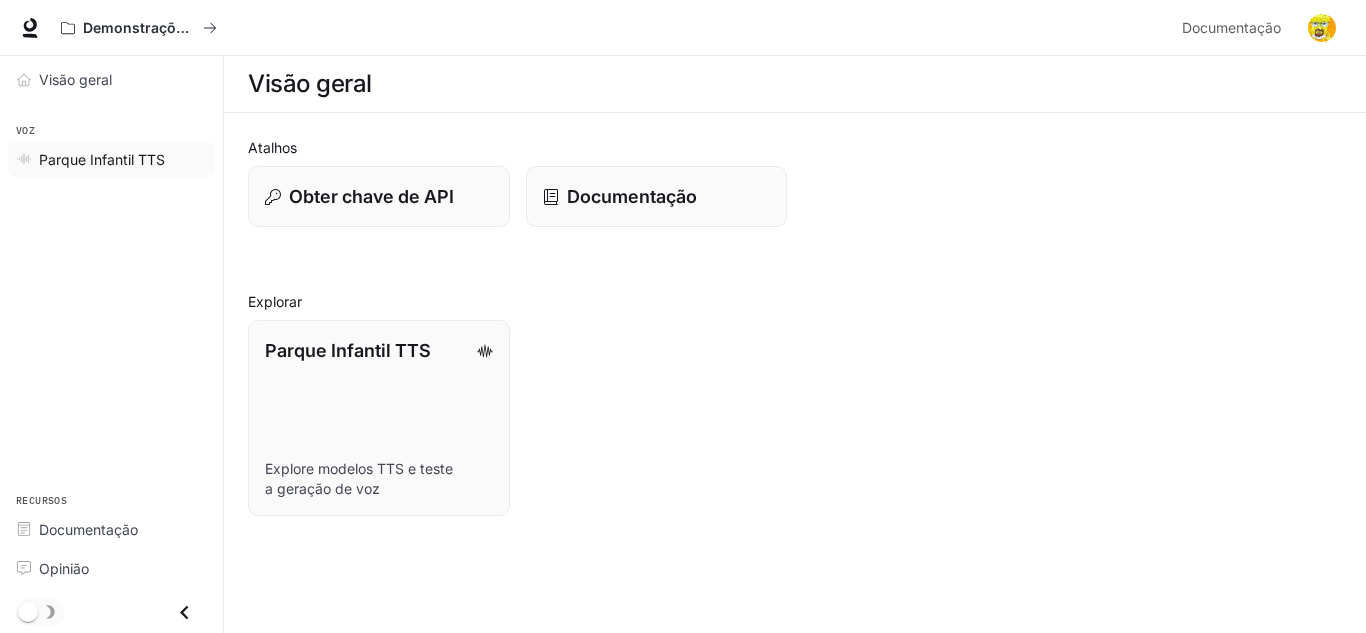 click on "Parque Infantil TTS" at bounding box center (102, 159) 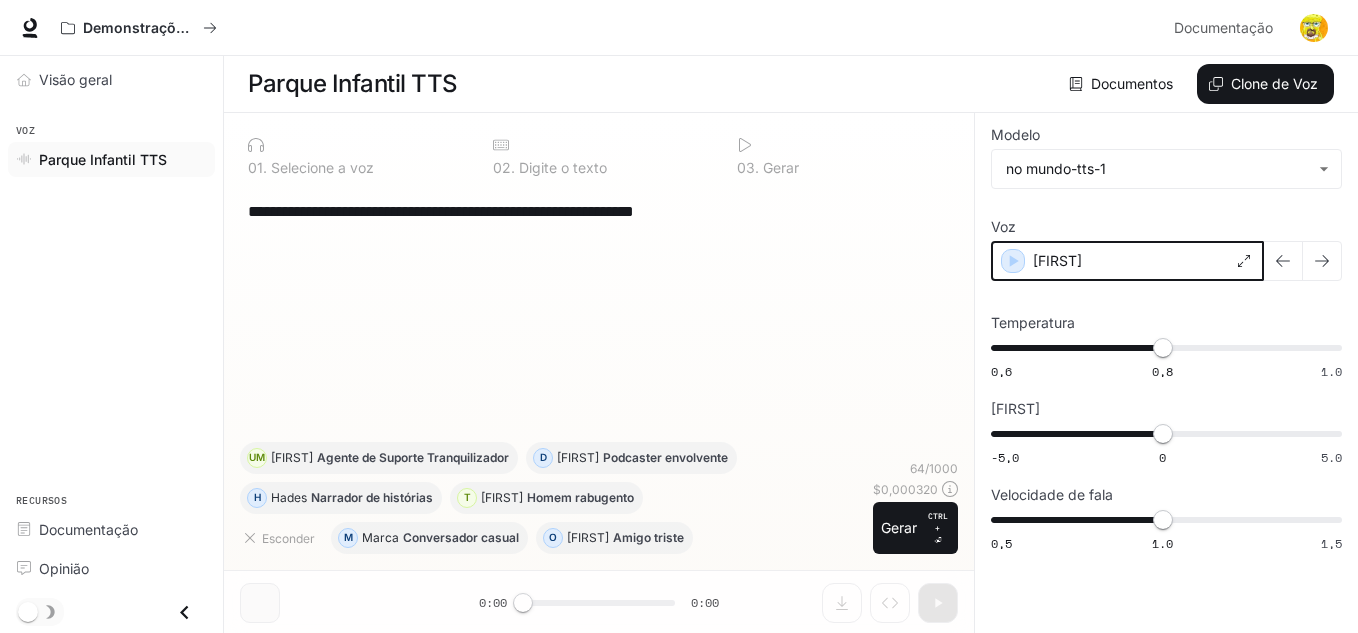 click 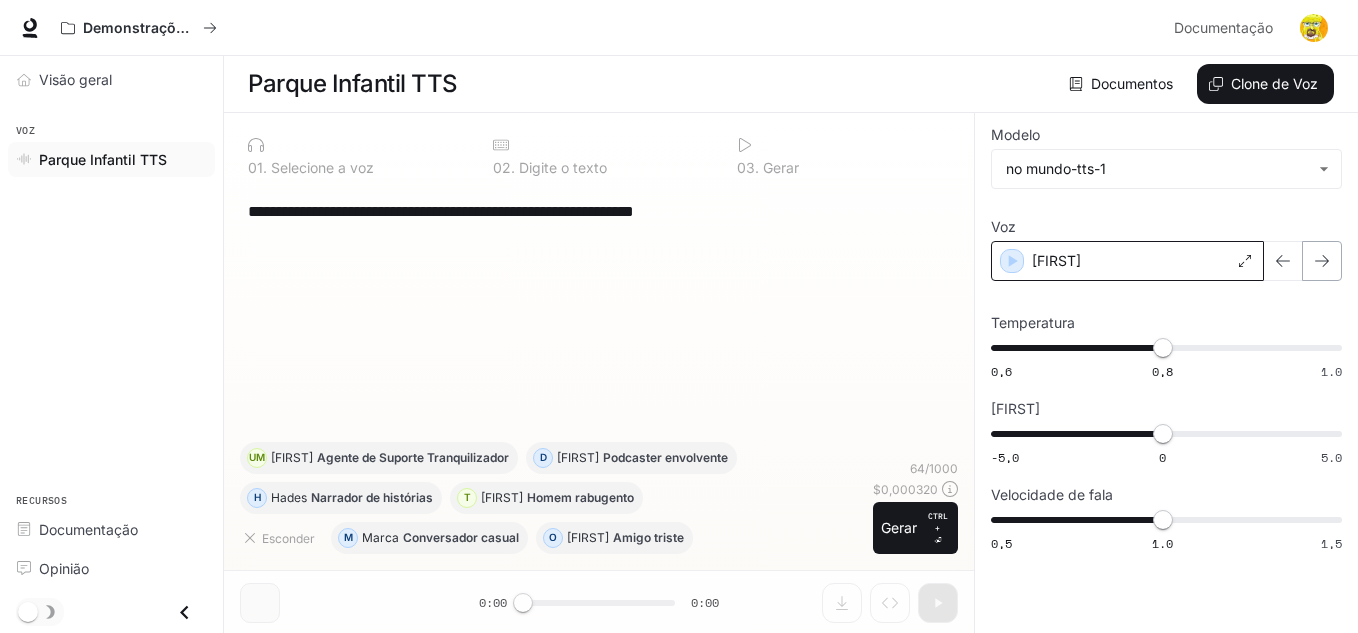 click at bounding box center (1322, 261) 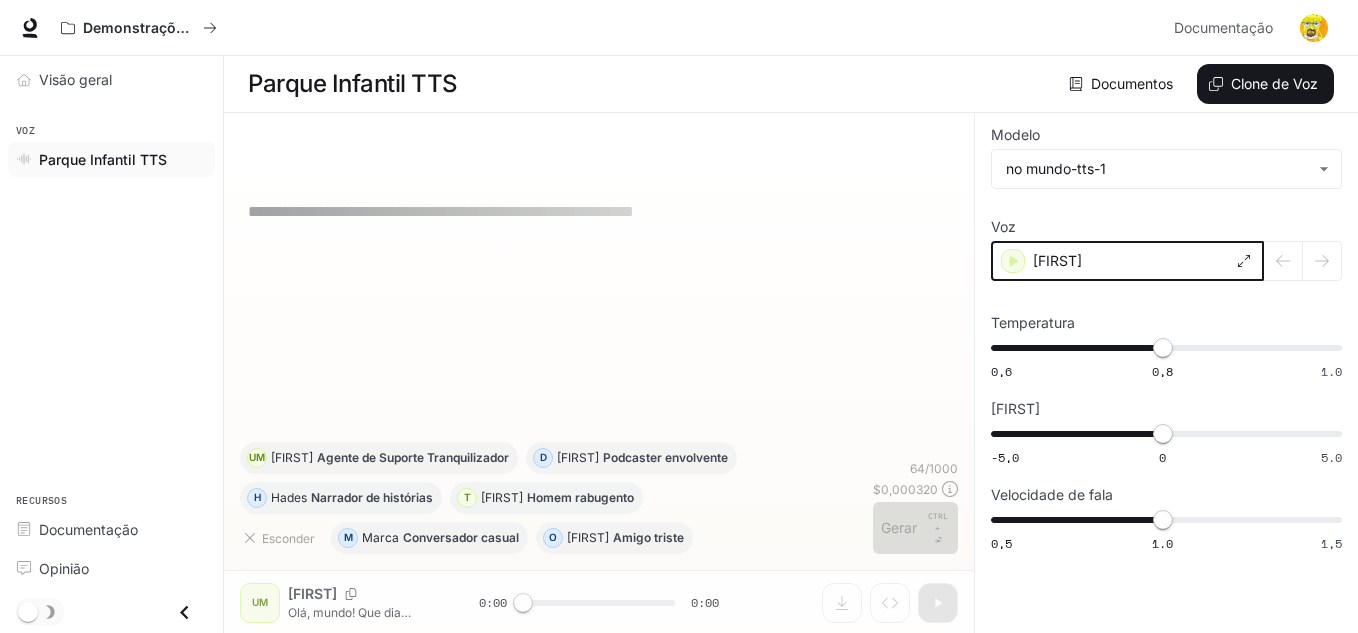 click 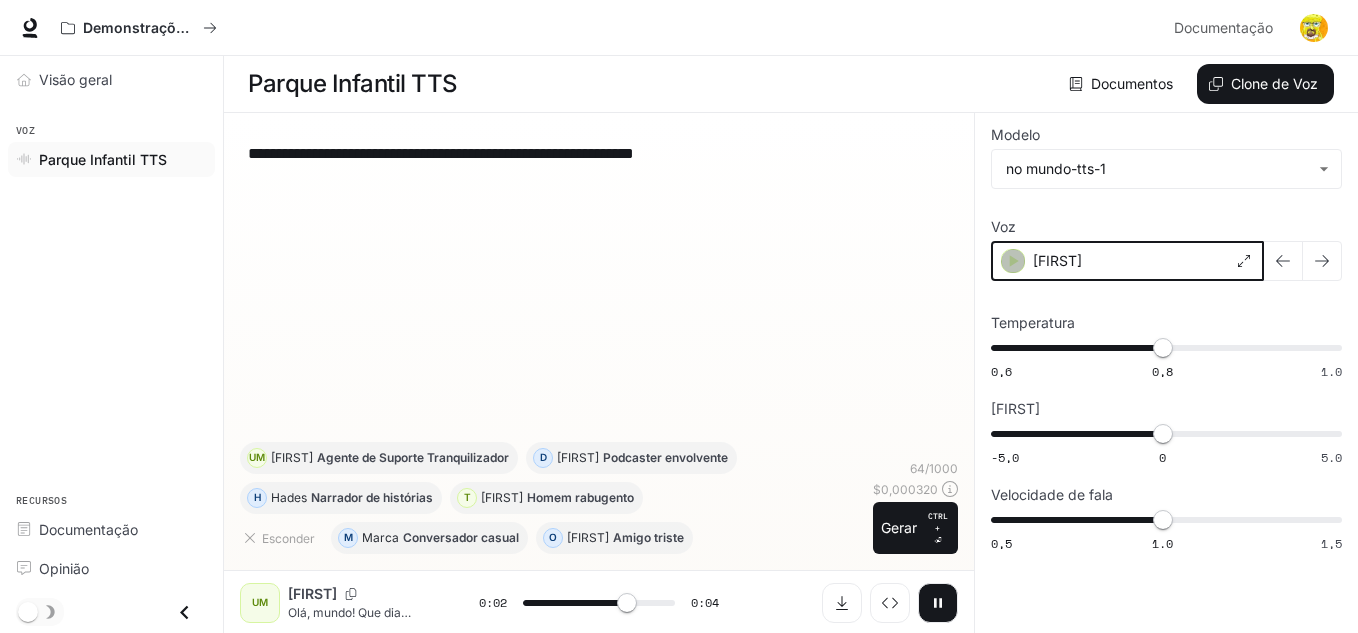 click 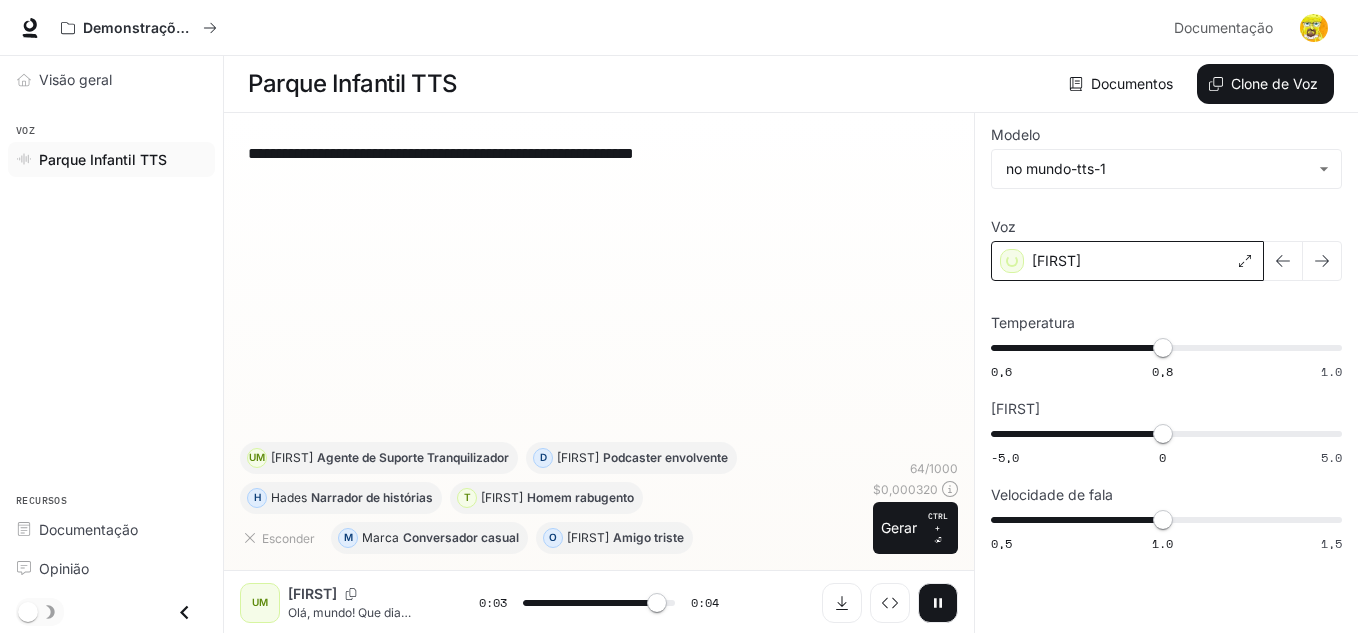 click on "Ashley" at bounding box center [1127, 261] 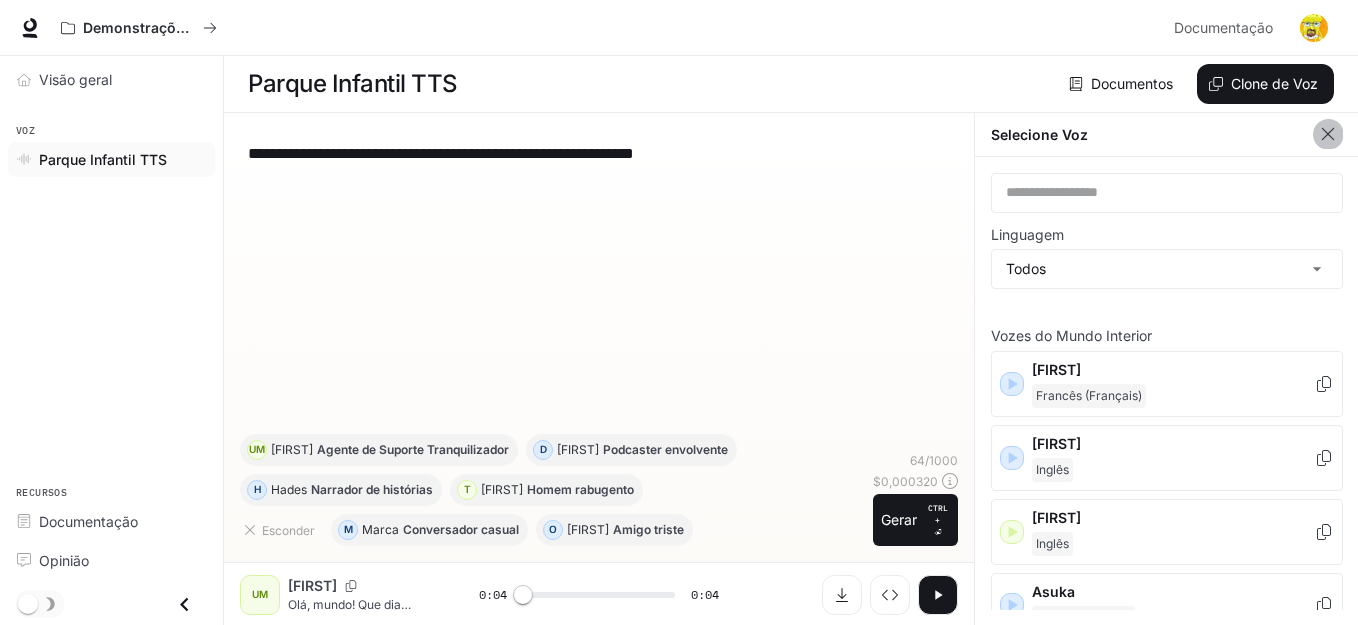 click 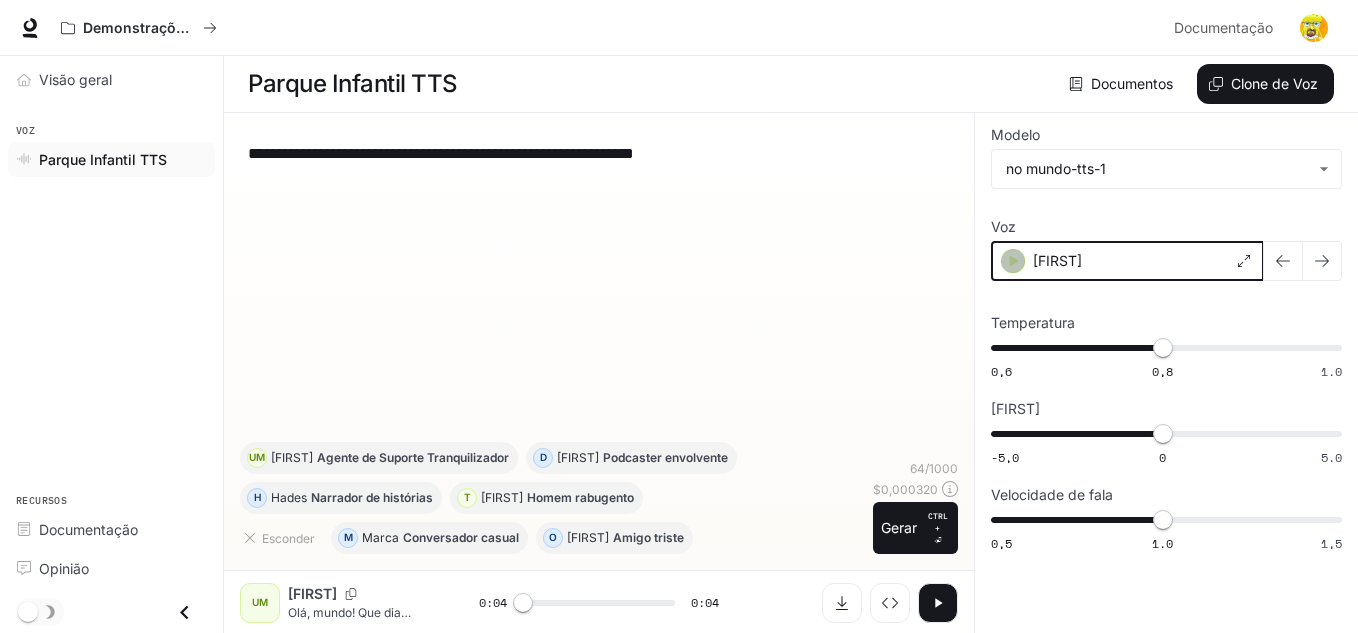 click 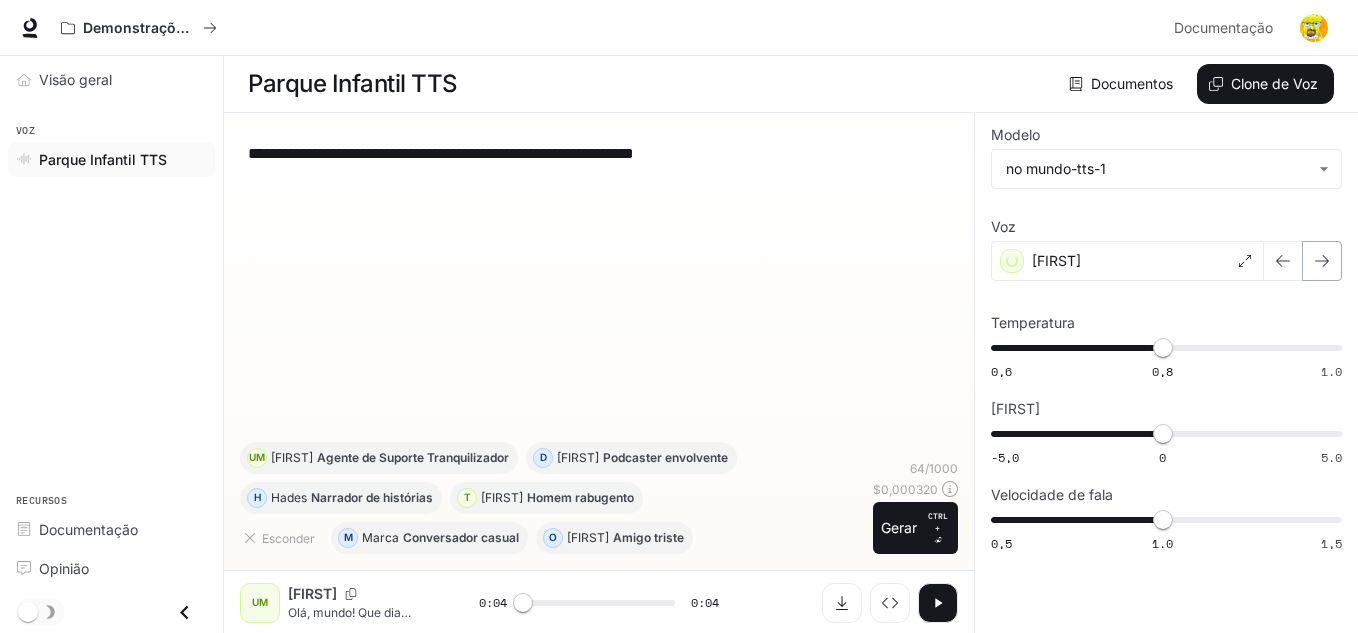 click at bounding box center [1322, 261] 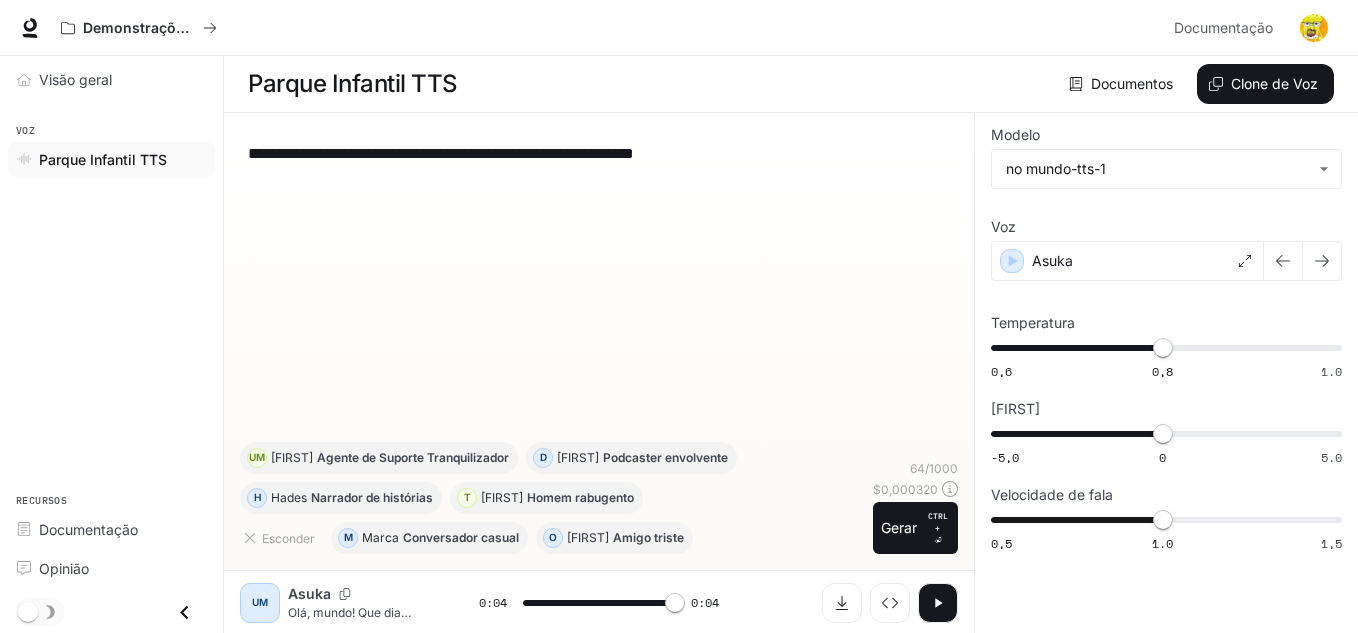 type on "*" 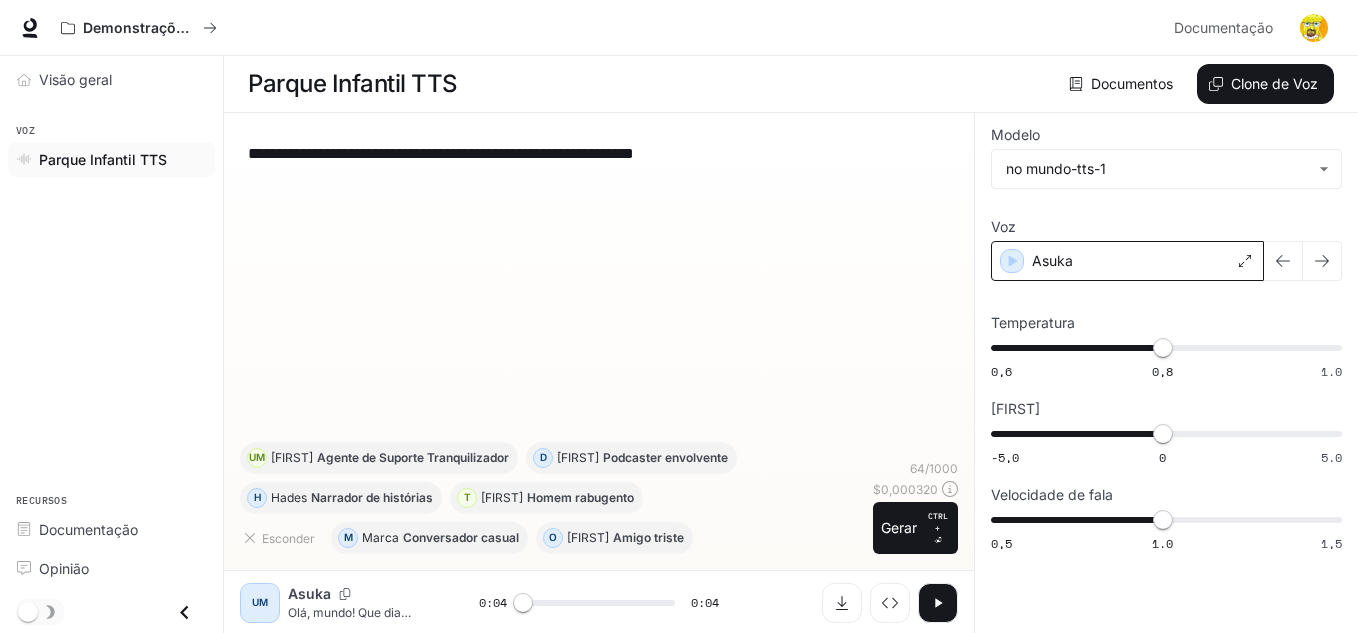 click 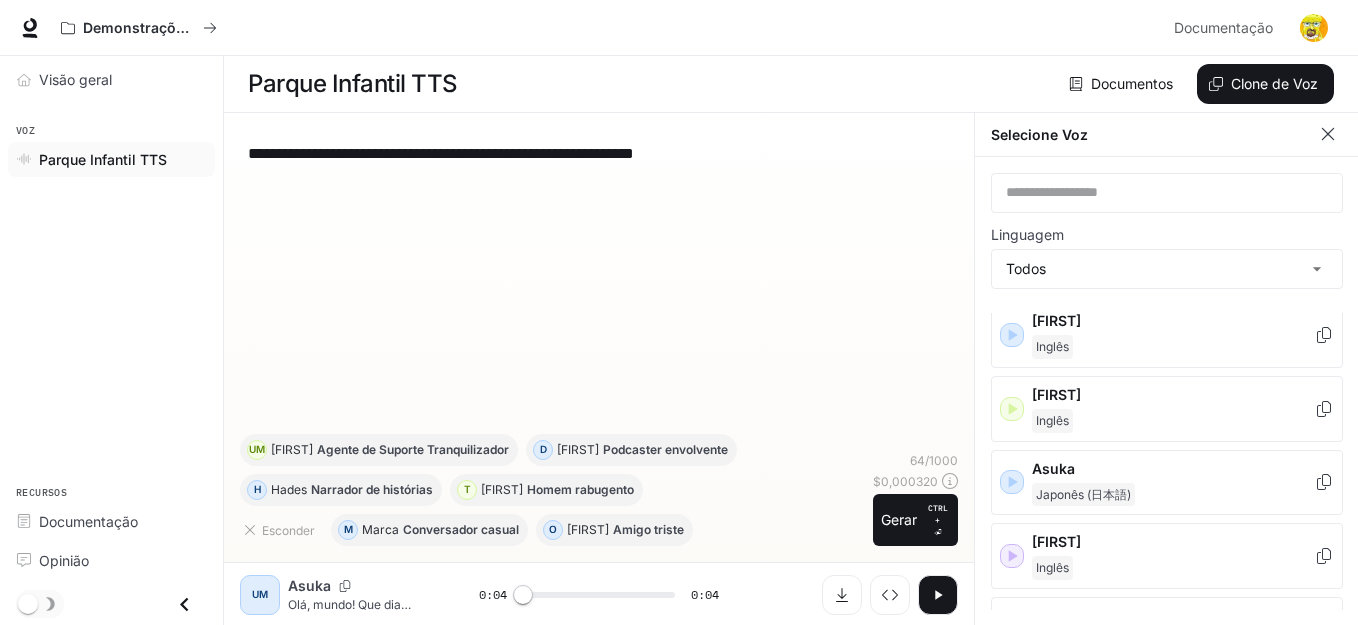 scroll, scrollTop: 200, scrollLeft: 0, axis: vertical 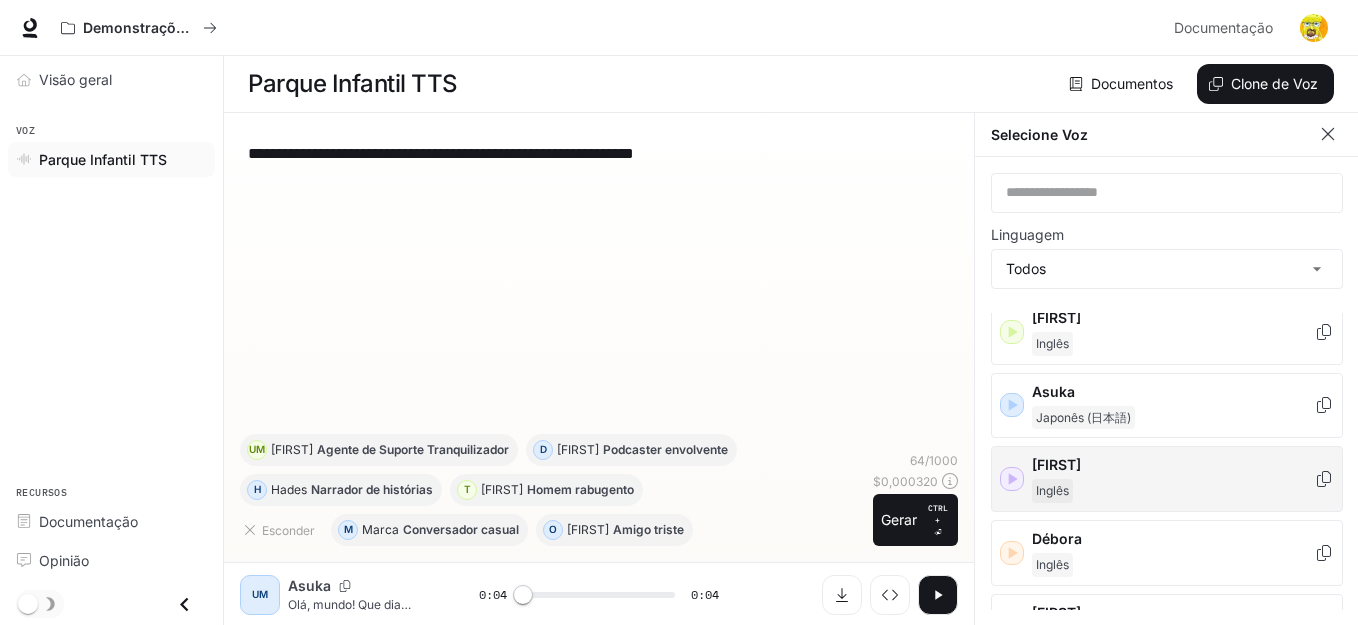 click 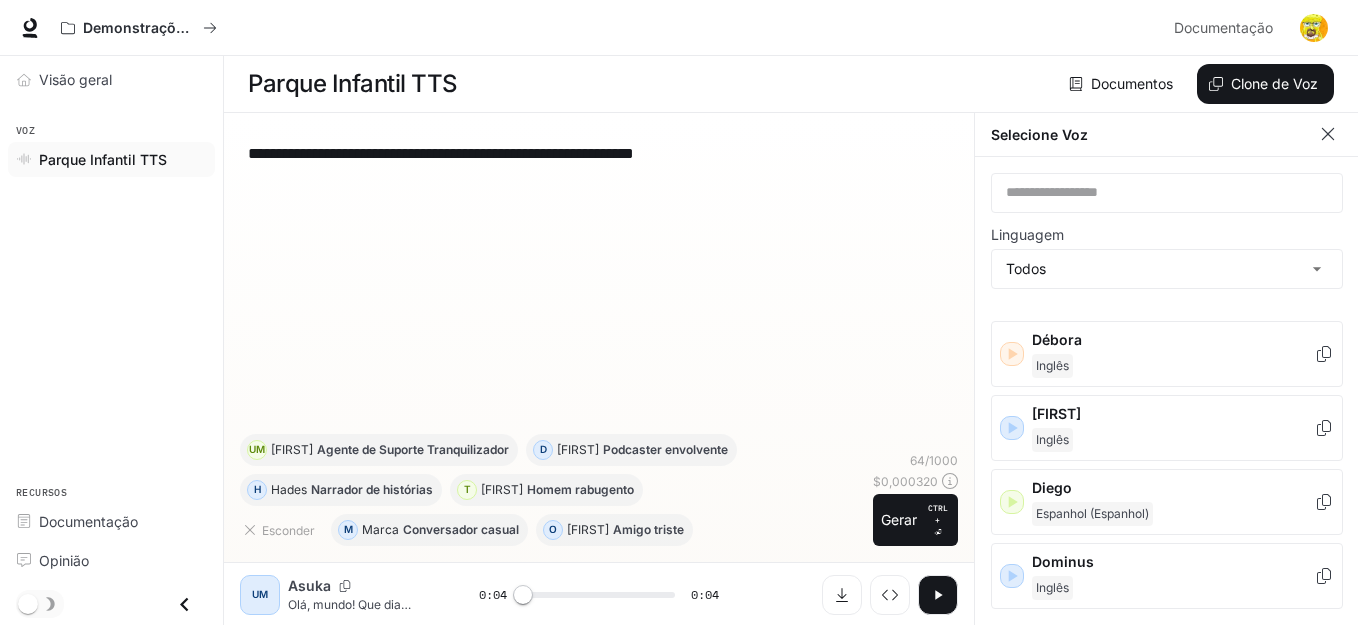 scroll, scrollTop: 396, scrollLeft: 0, axis: vertical 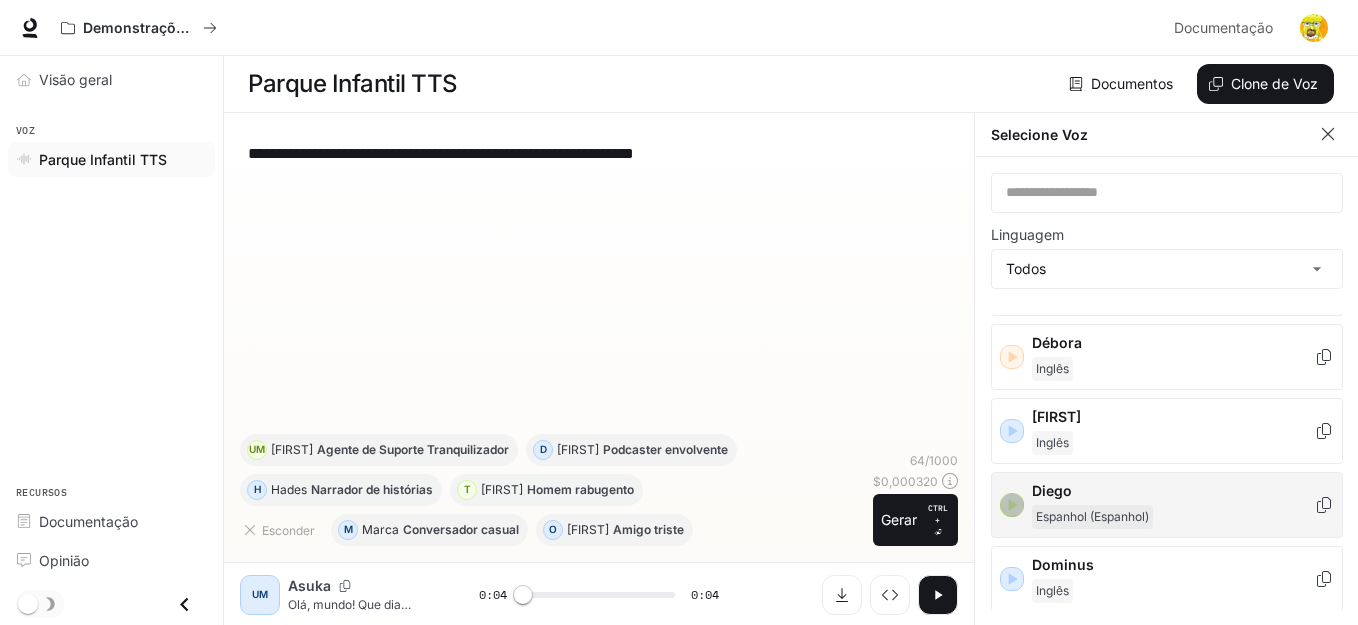 click 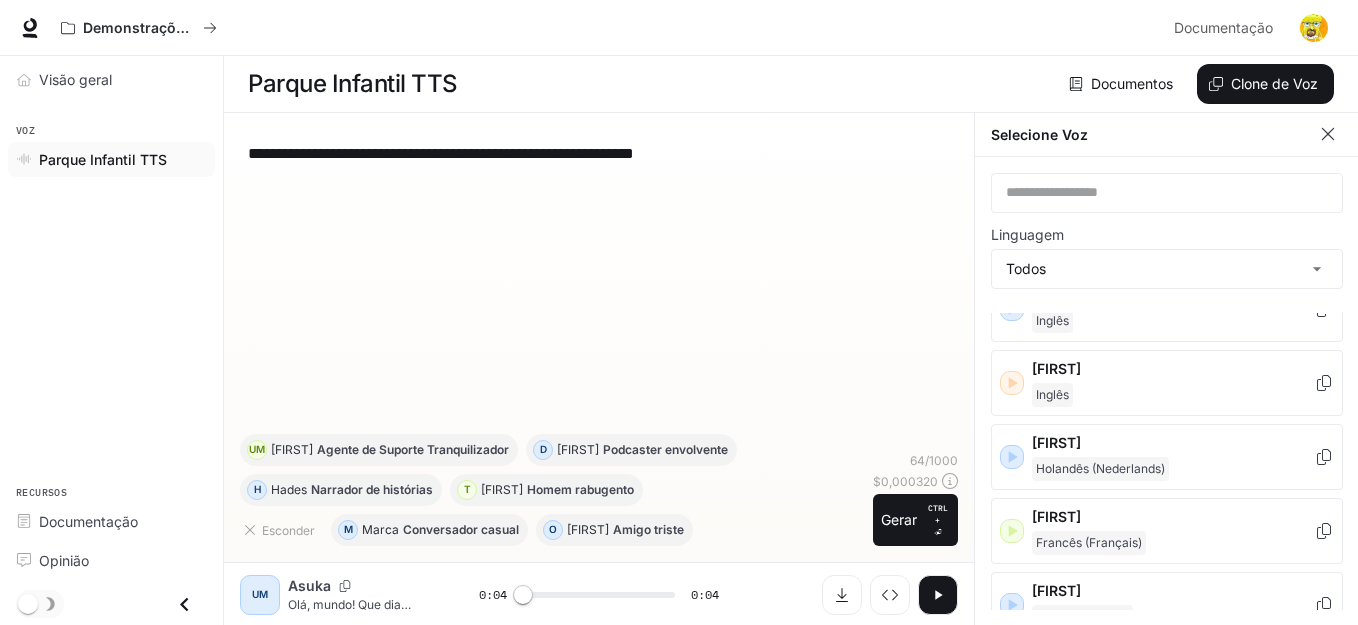 scroll, scrollTop: 741, scrollLeft: 0, axis: vertical 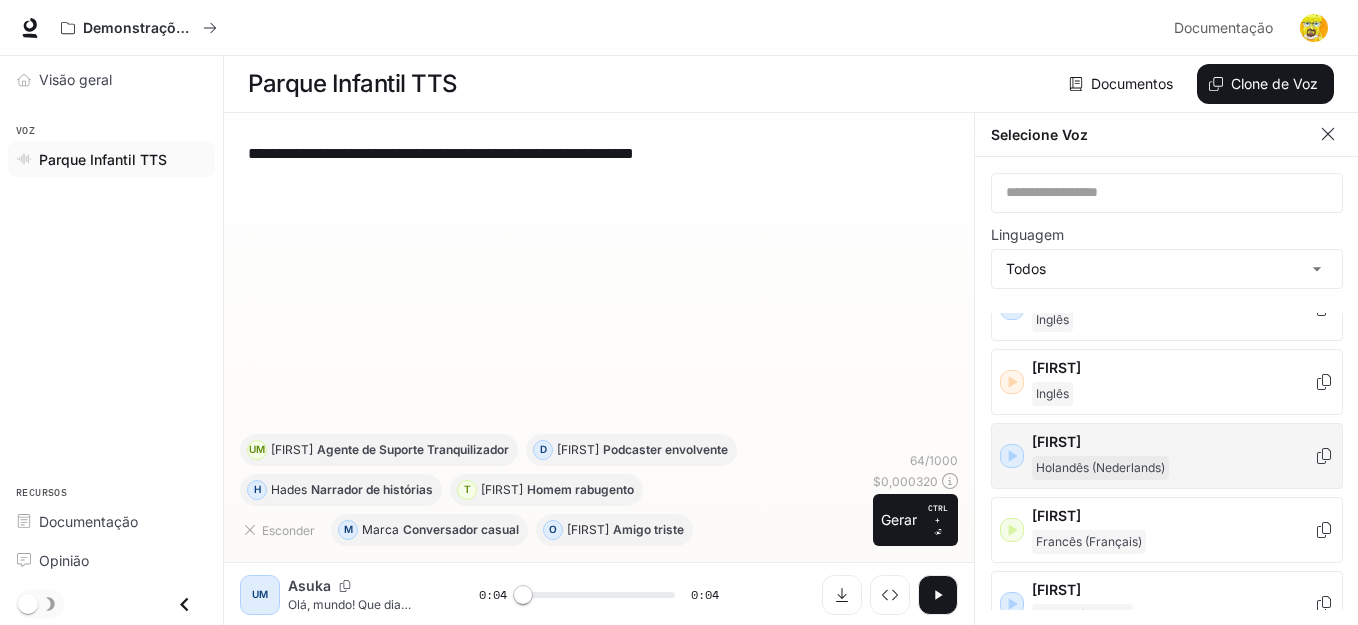 click 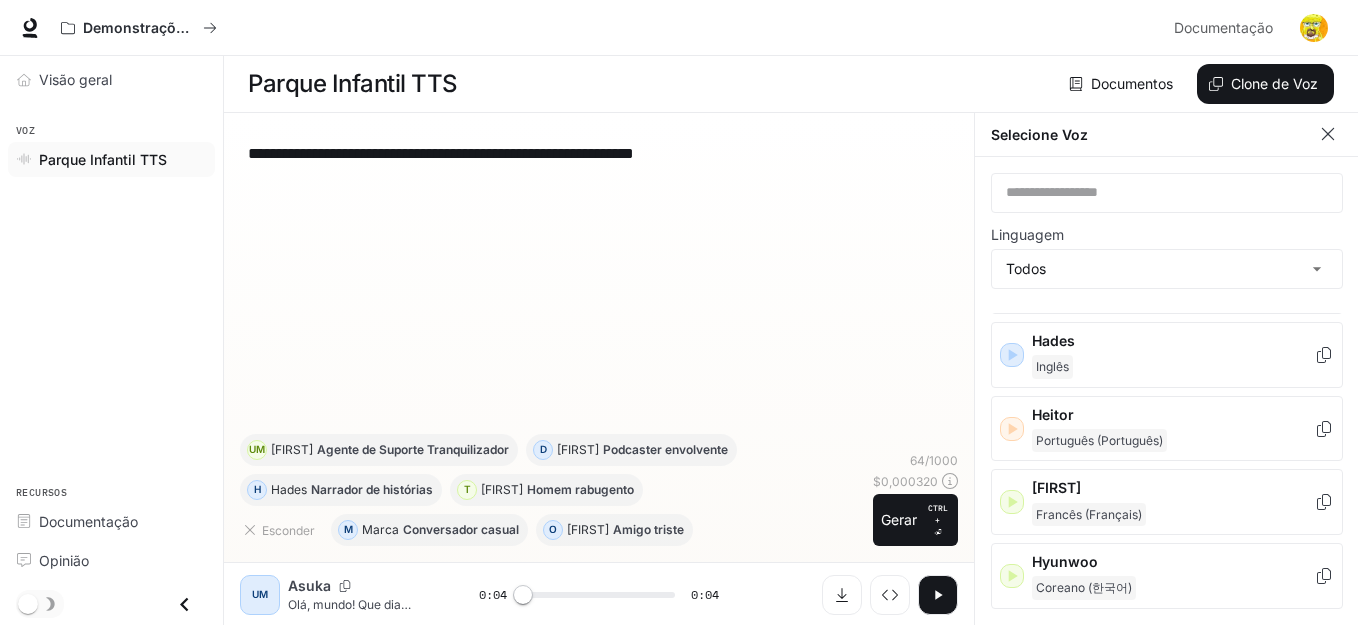 scroll, scrollTop: 1065, scrollLeft: 0, axis: vertical 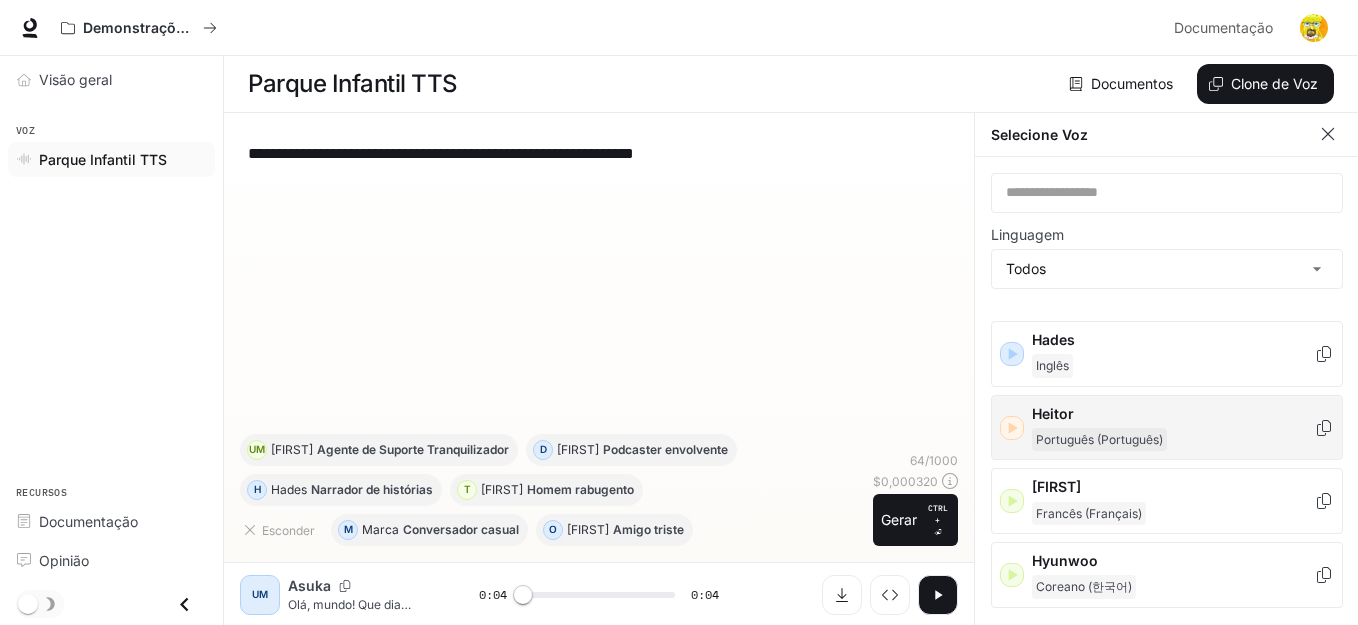click 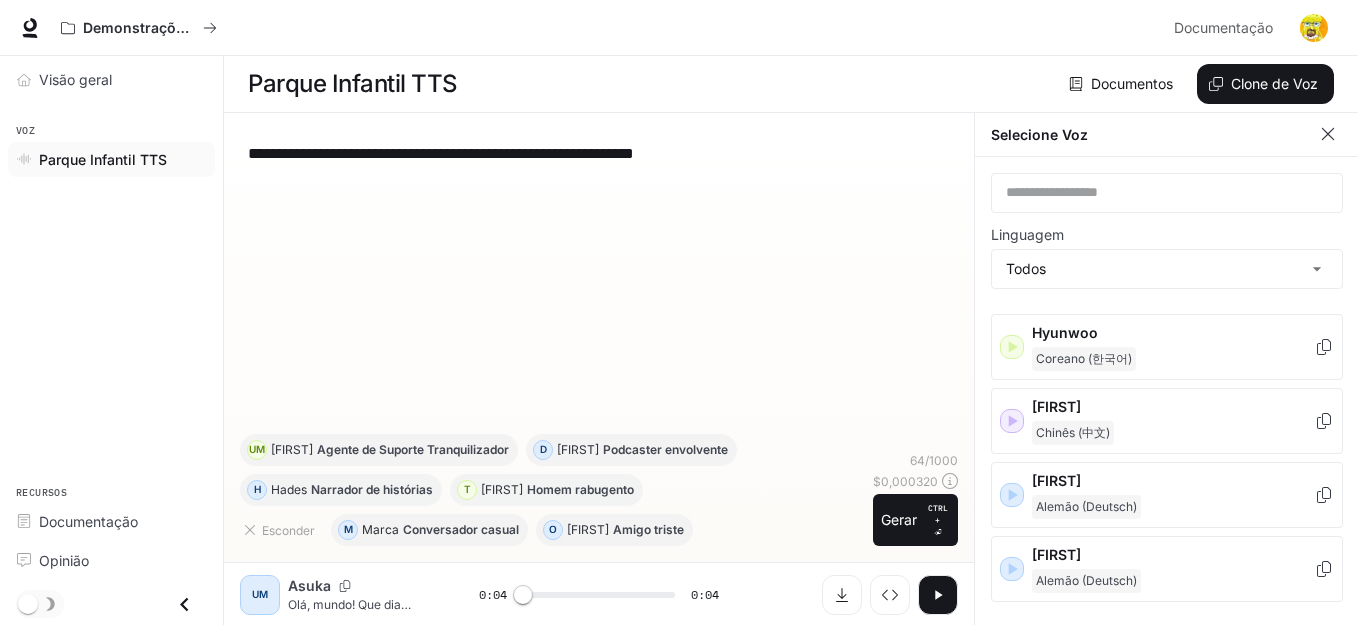scroll, scrollTop: 1294, scrollLeft: 0, axis: vertical 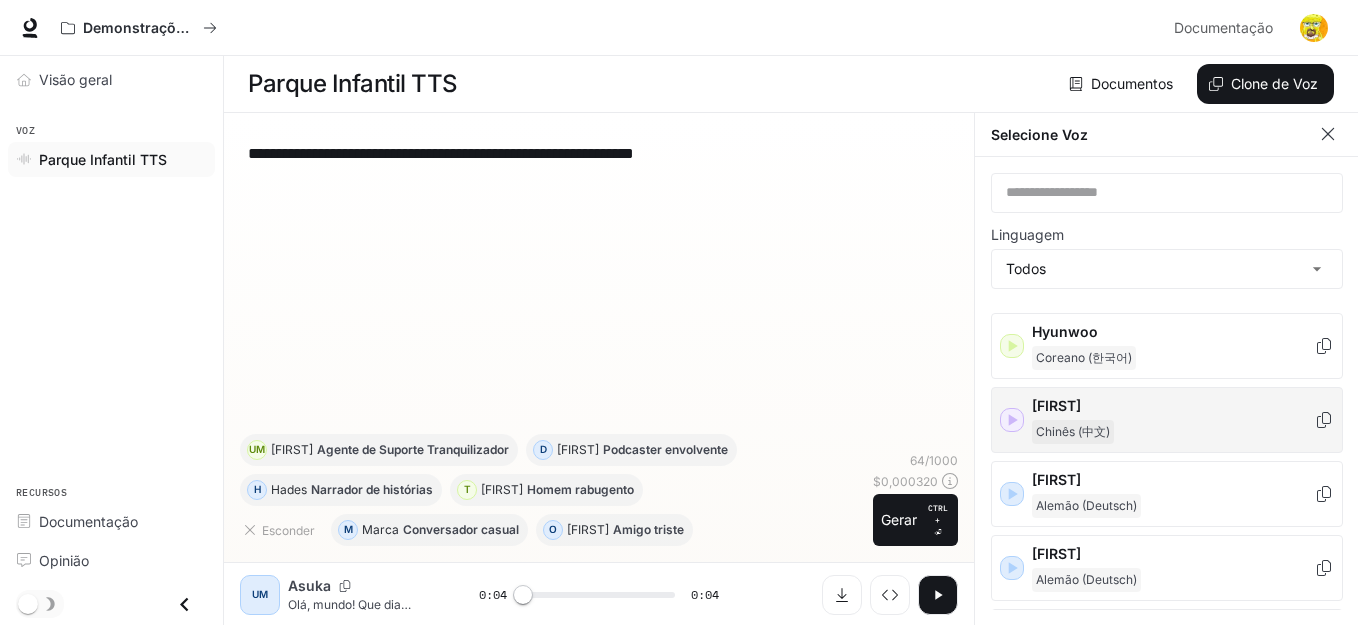 click 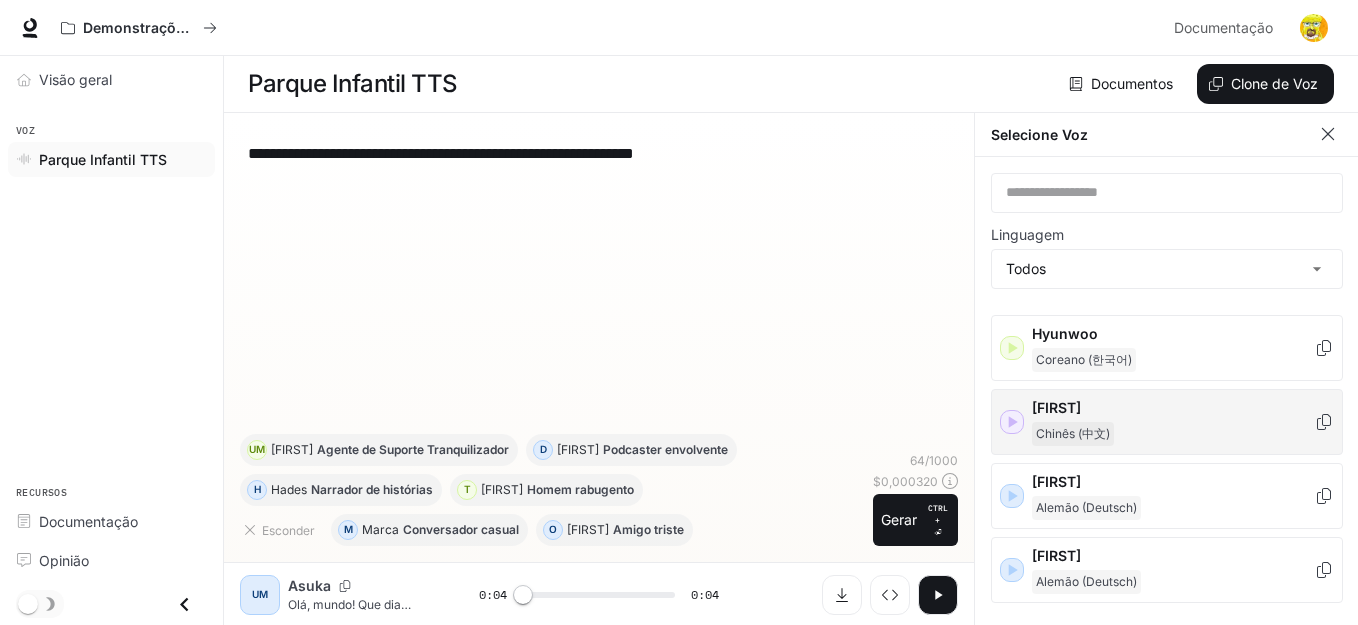 scroll, scrollTop: 1265, scrollLeft: 0, axis: vertical 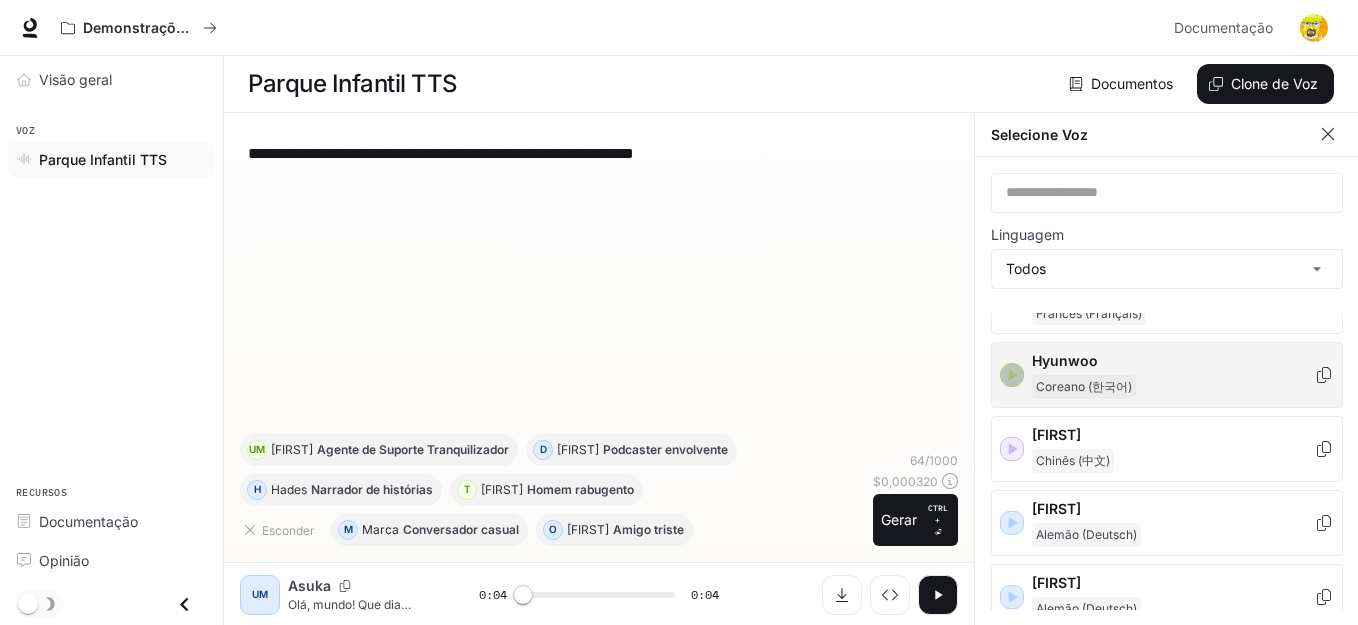 click 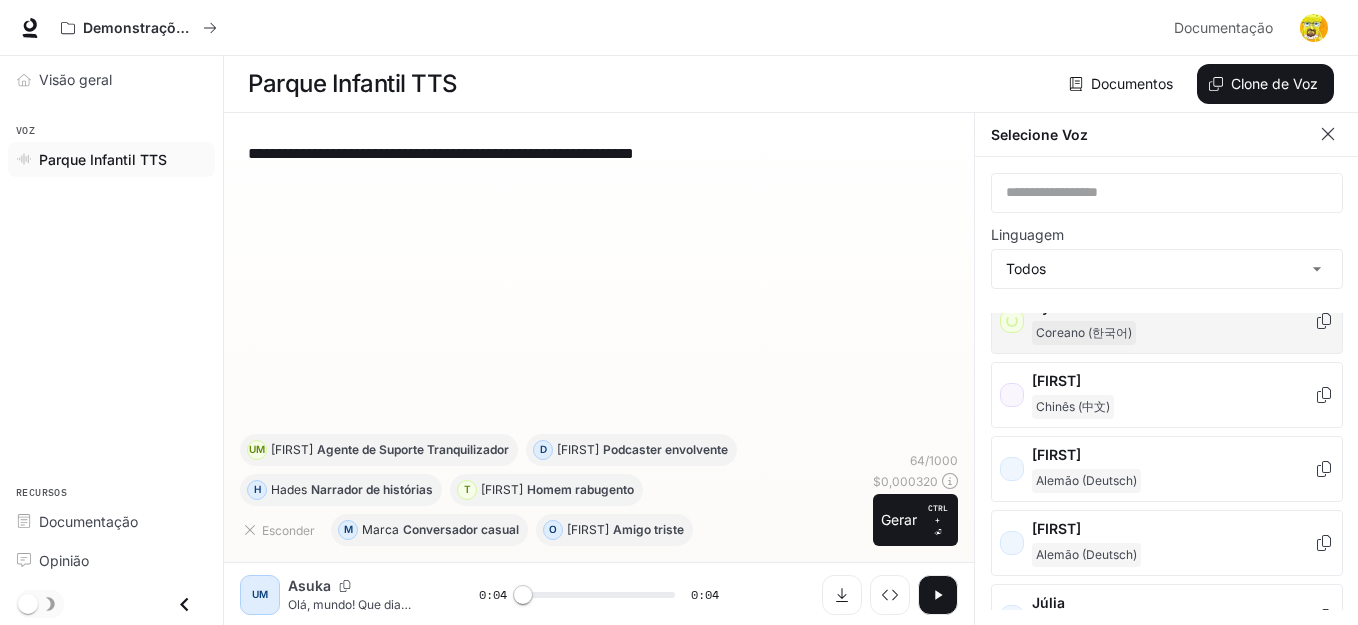 scroll, scrollTop: 1321, scrollLeft: 0, axis: vertical 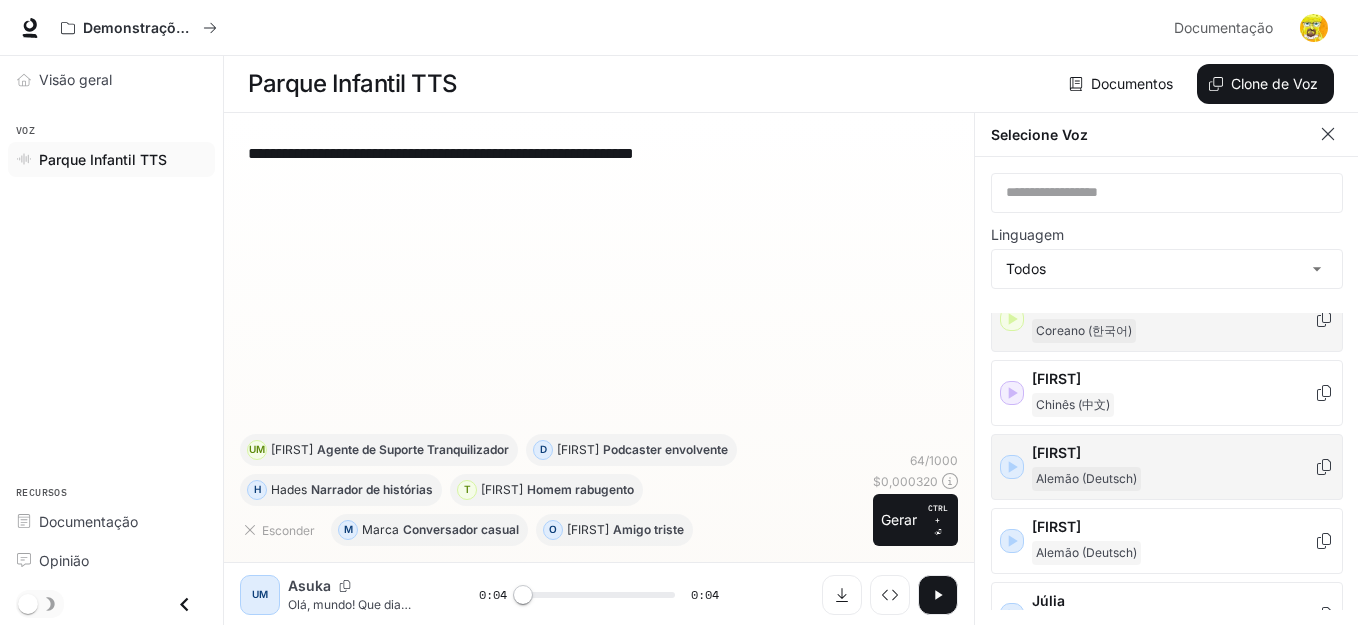 click 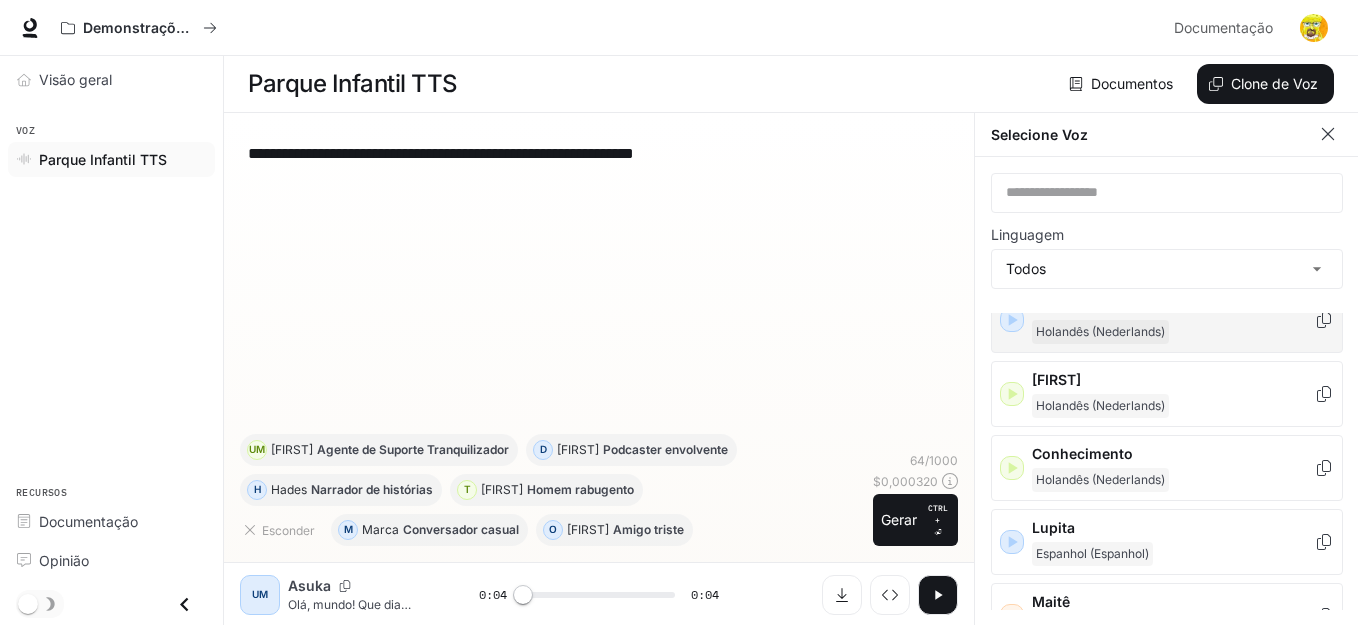 scroll, scrollTop: 1689, scrollLeft: 0, axis: vertical 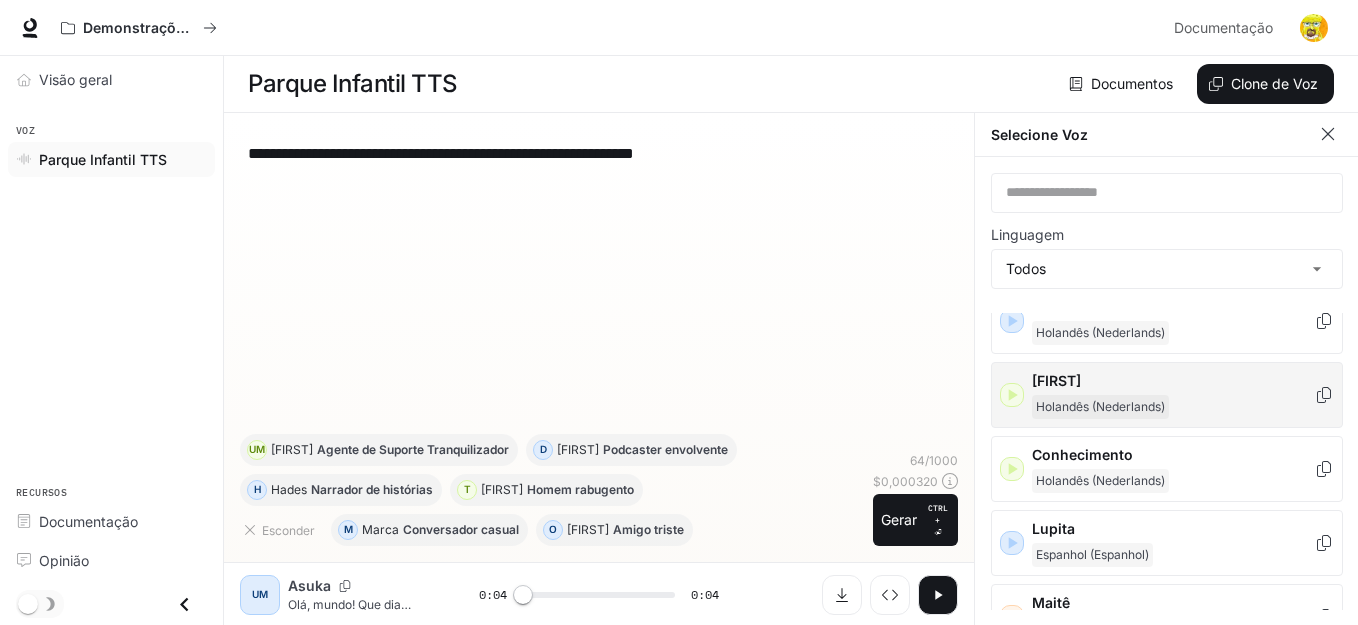 click 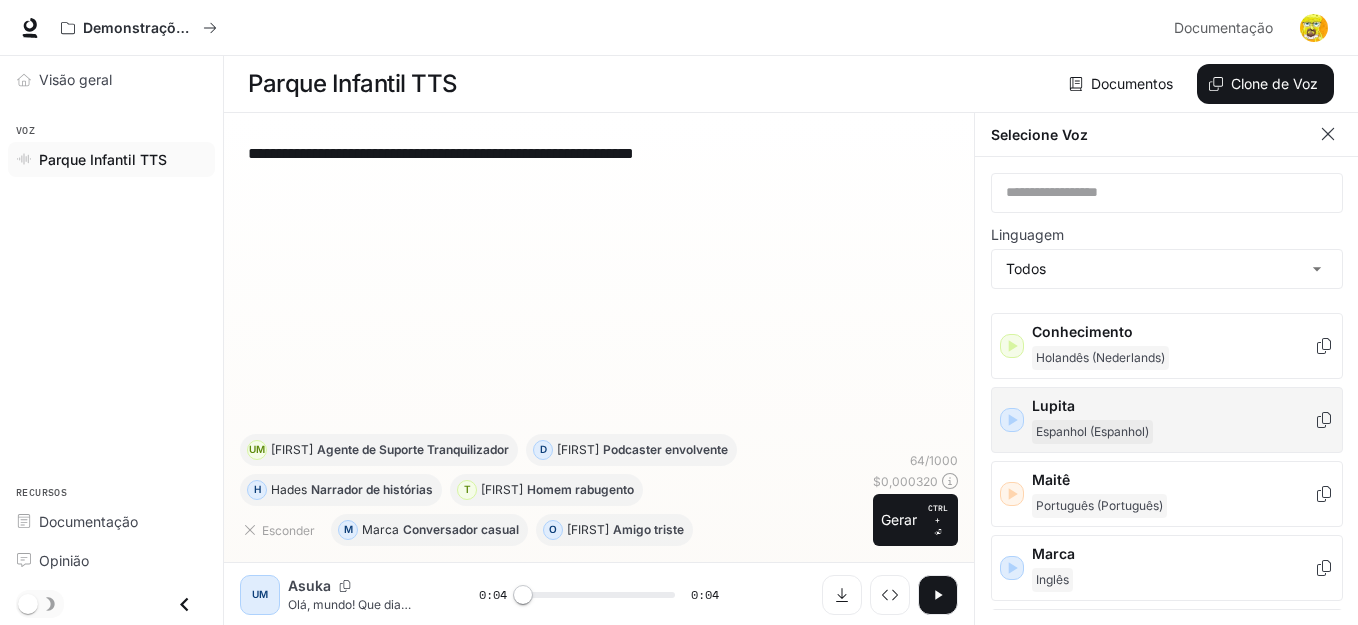 scroll, scrollTop: 1920, scrollLeft: 0, axis: vertical 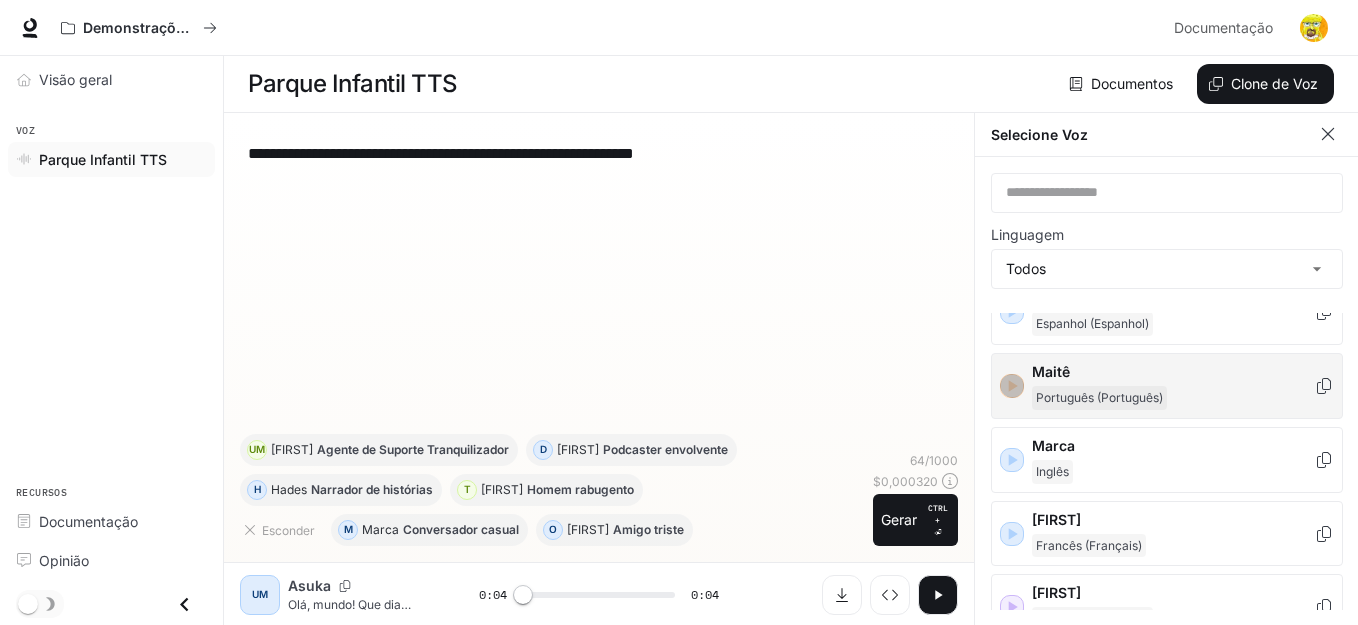 click 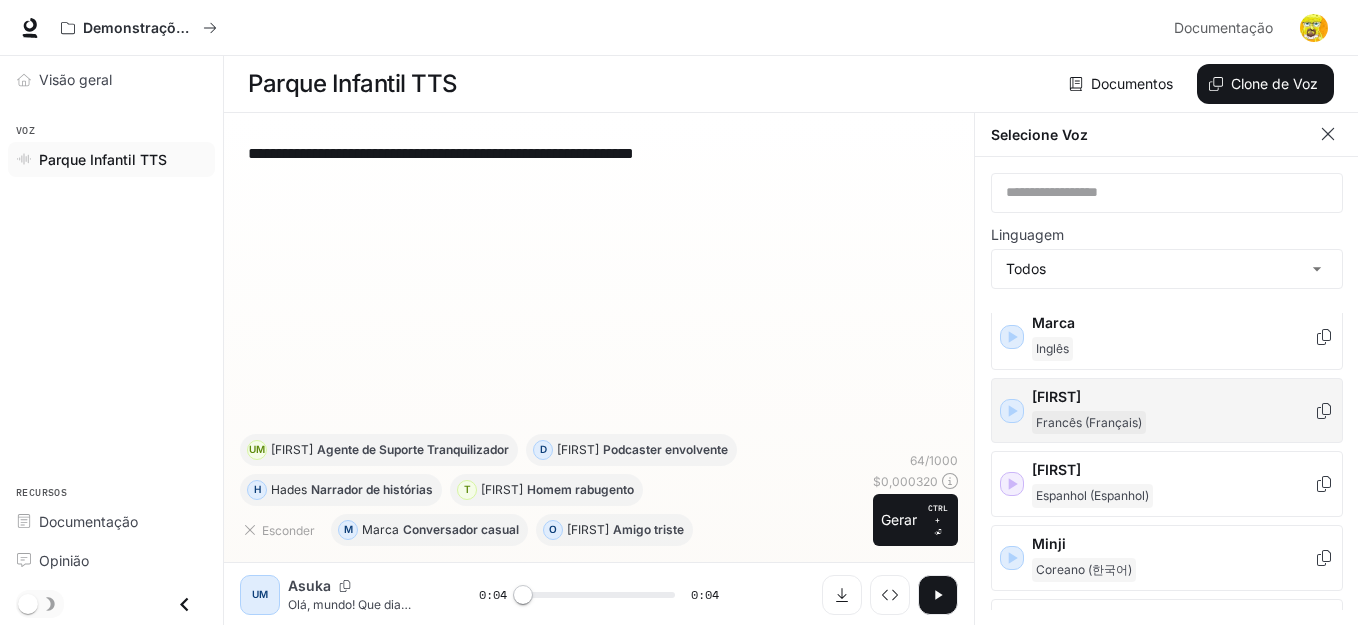 scroll, scrollTop: 2177, scrollLeft: 0, axis: vertical 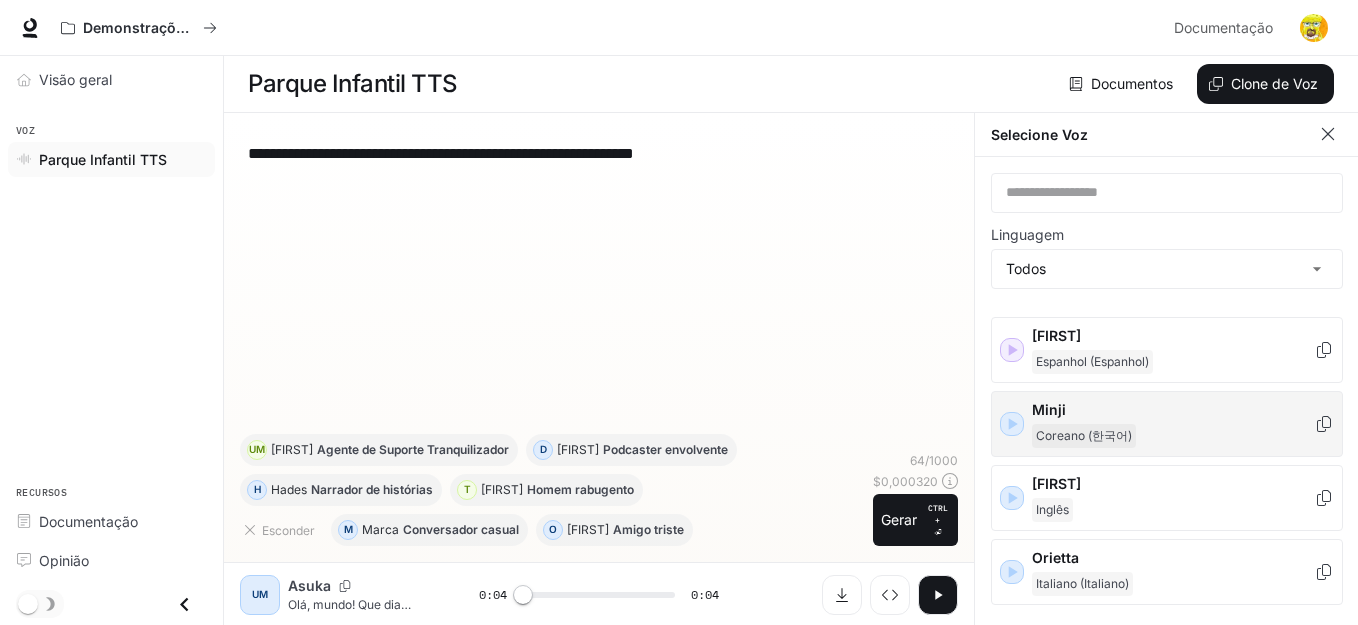 click 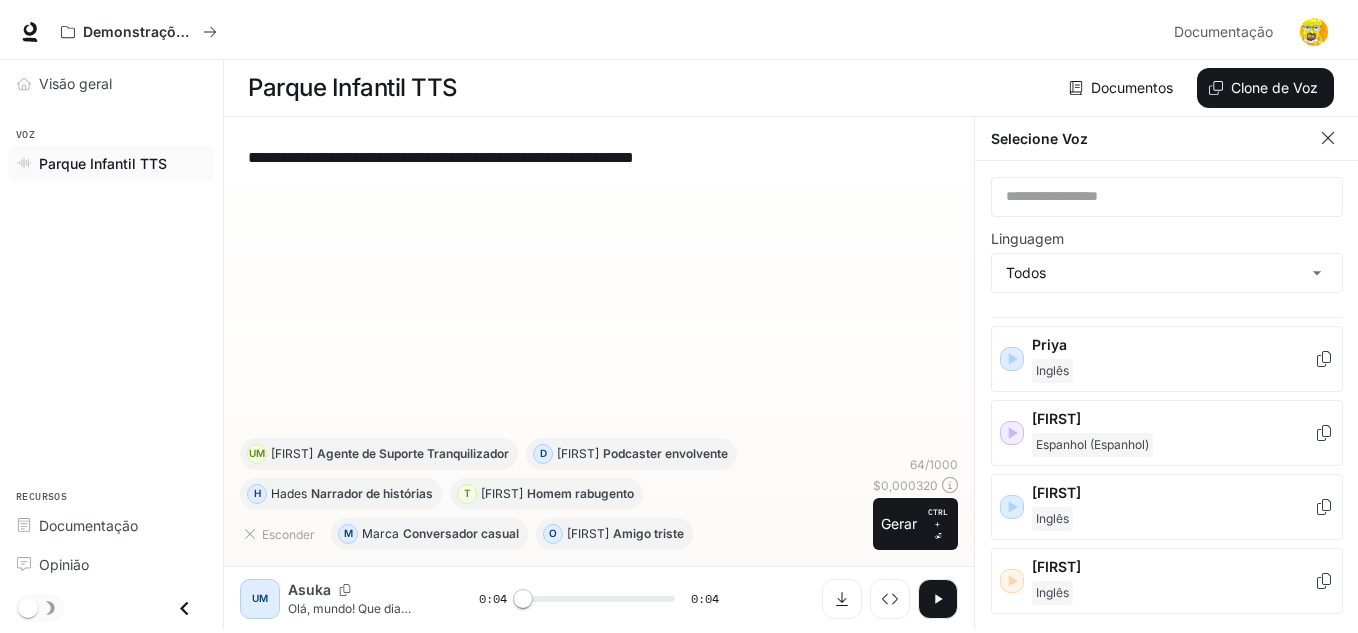 scroll, scrollTop: 2540, scrollLeft: 0, axis: vertical 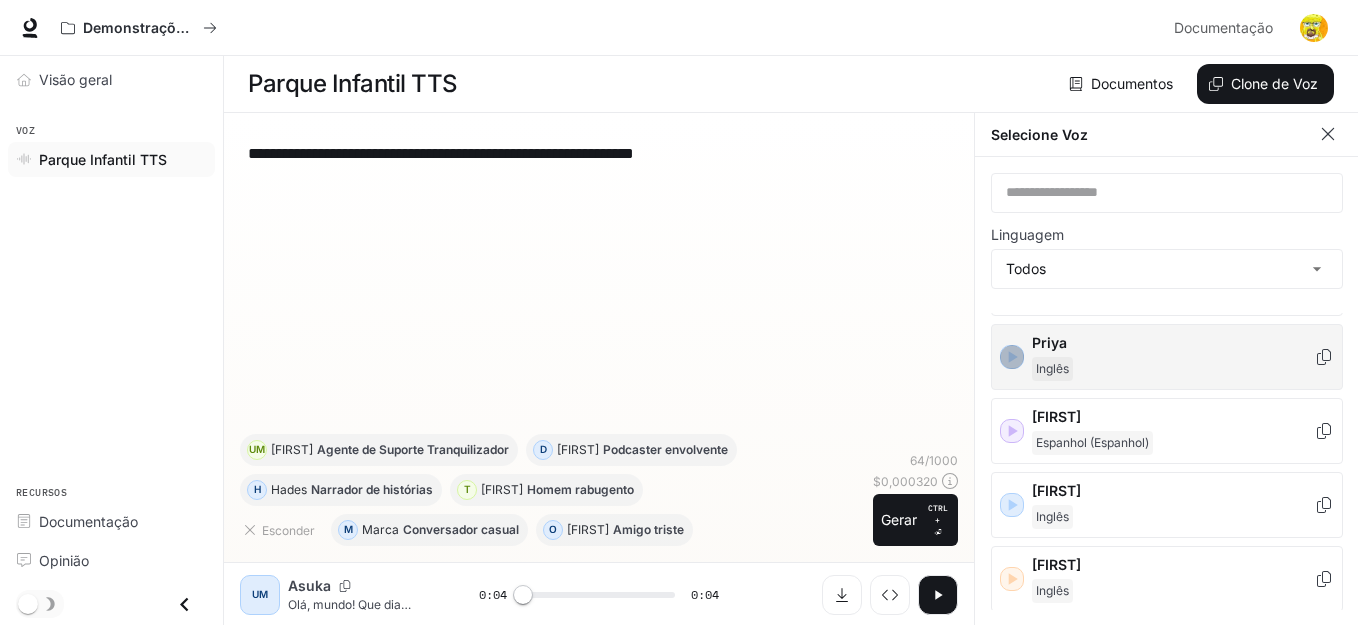 click 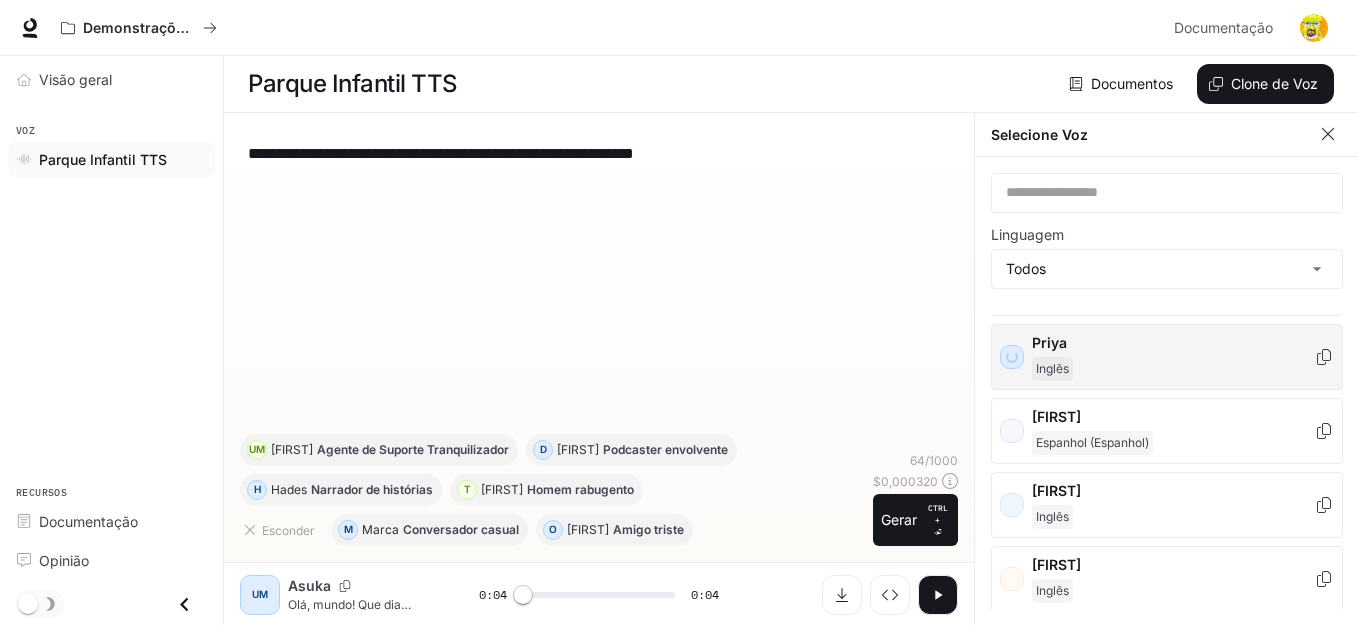 click on "Priya Inglês" at bounding box center (1167, 357) 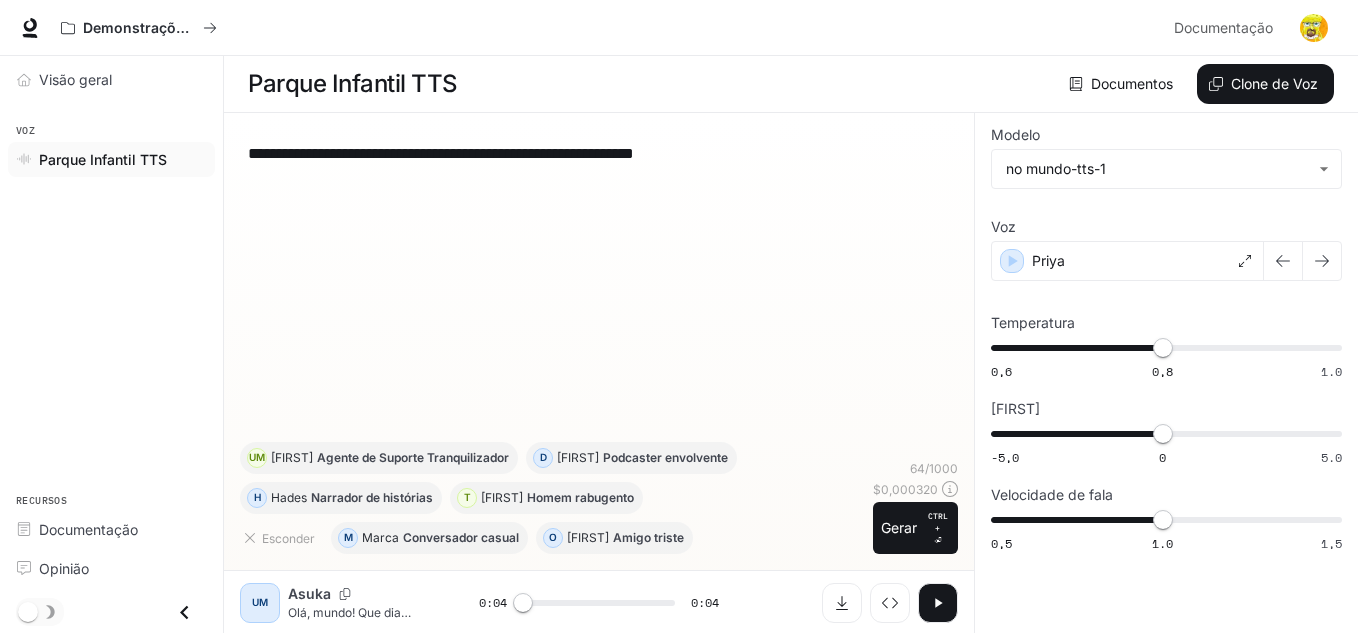 click on "**********" at bounding box center [599, 285] 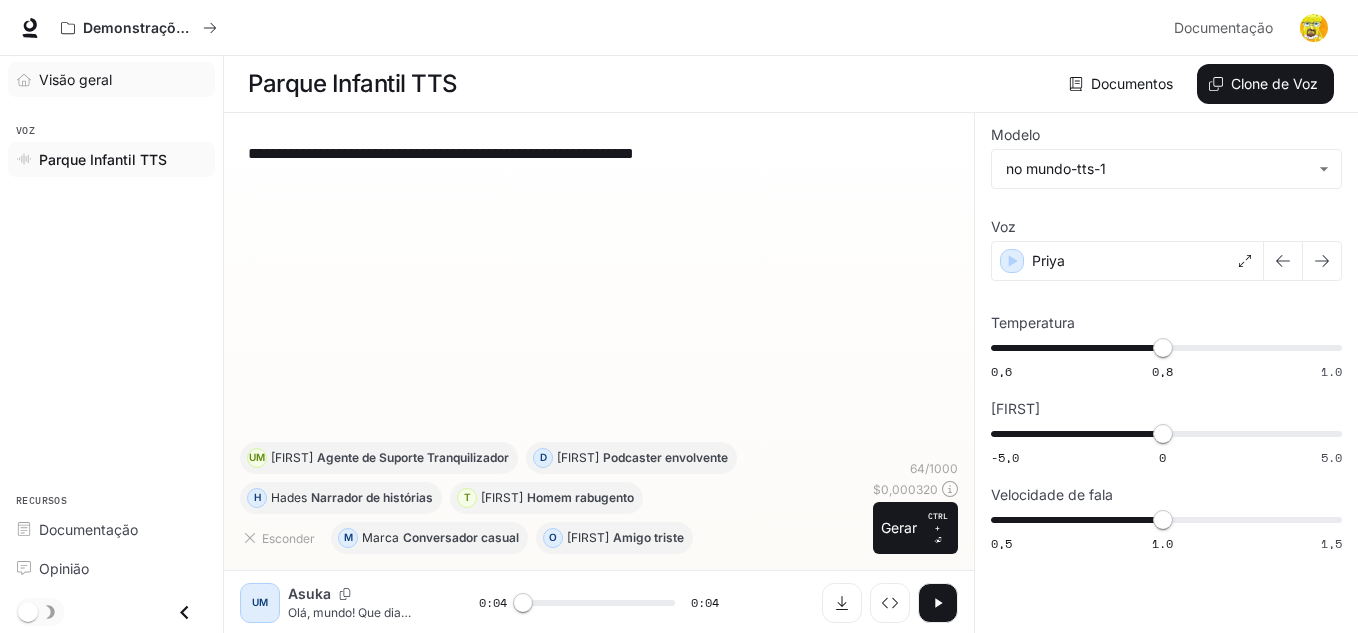 click on "Visão geral" at bounding box center (122, 79) 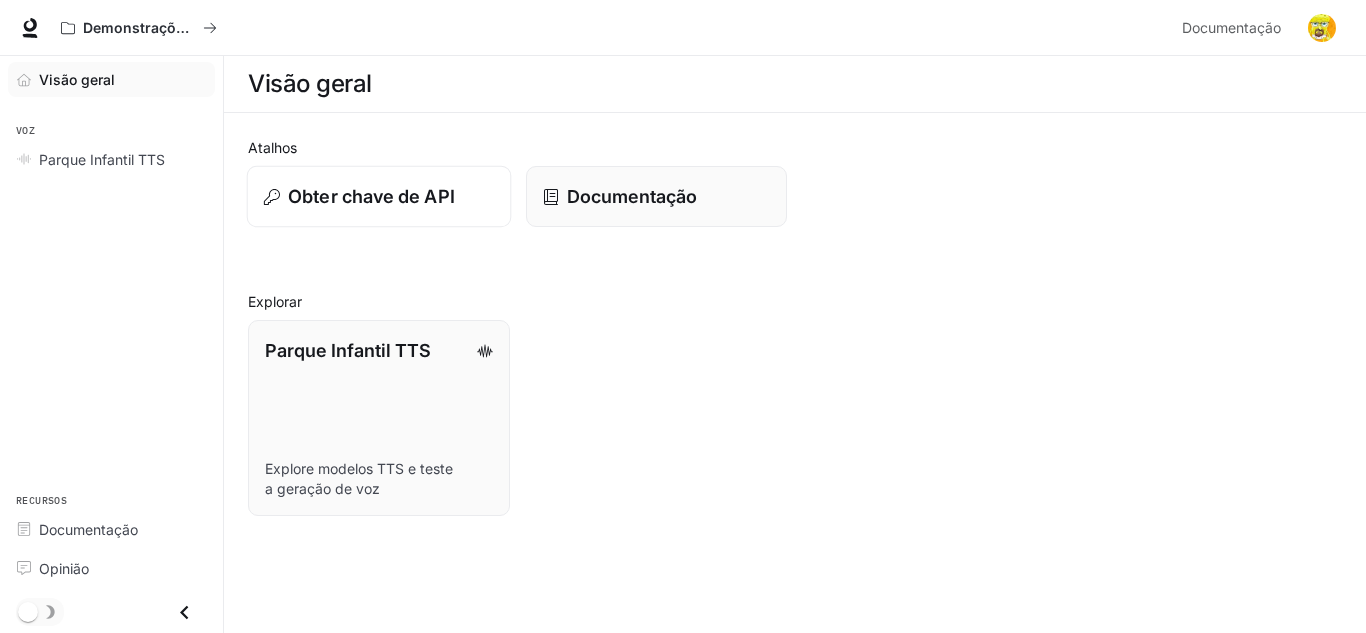 click on "Obter chave de API" at bounding box center (371, 196) 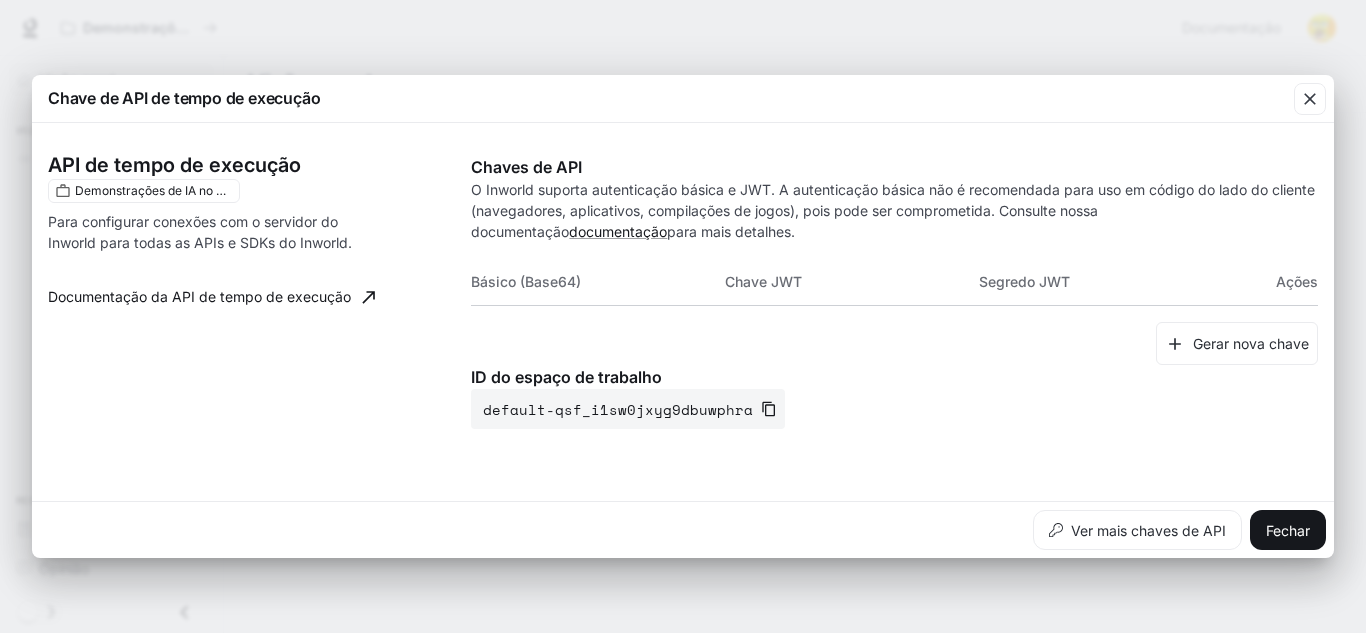 click on "Chave de API de tempo de execução API de tempo de execução Demonstrações de IA no mundo Para configurar conexões com o servidor do Inworld para todas as APIs e SDKs do Inworld. Documentação da API de tempo de execução Chaves de API O Inworld suporta autenticação básica e JWT. A autenticação básica não é recomendada para uso em código do lado do cliente (navegadores, aplicativos, compilações de jogos), pois pode ser comprometida. Consulte nossa  documentação  para mais detalhes.     Básico (Base64) Chave JWT Segredo JWT Ações Gerar nova chave ID do espaço de trabalho padrão-qsf_i1sw0jxyg9dbuwphra Ver mais chaves de API Fechar" at bounding box center [683, 316] 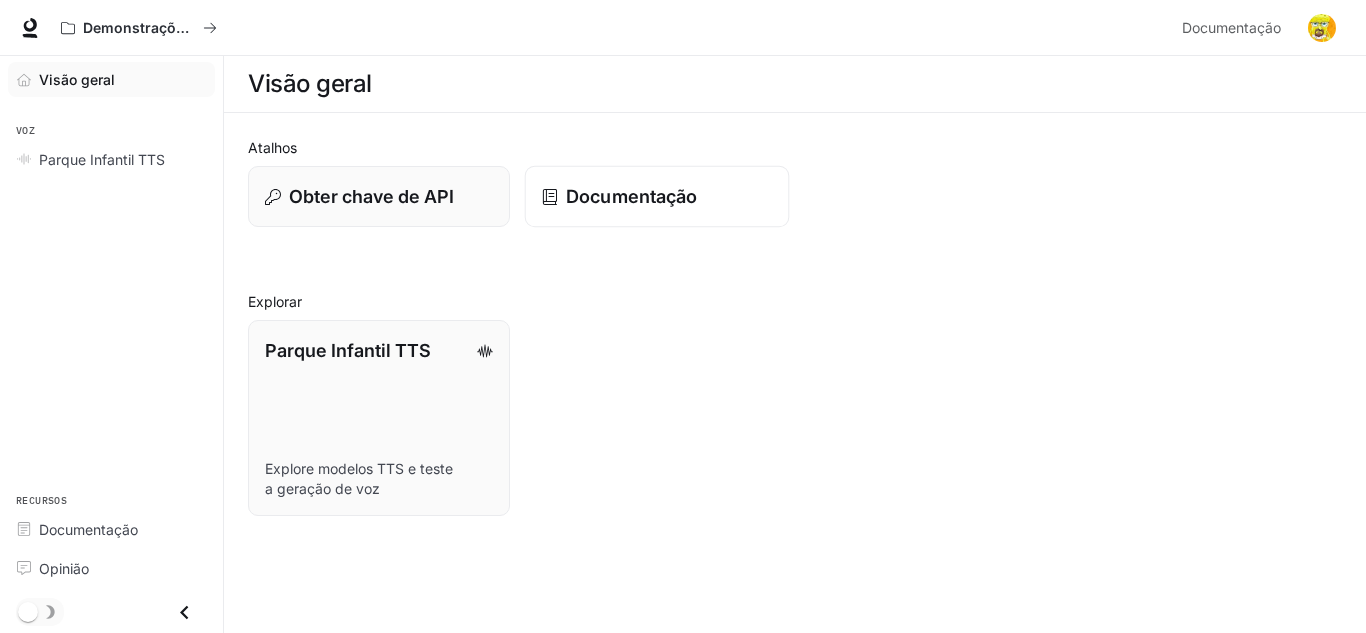 click on "Documentação" at bounding box center [656, 197] 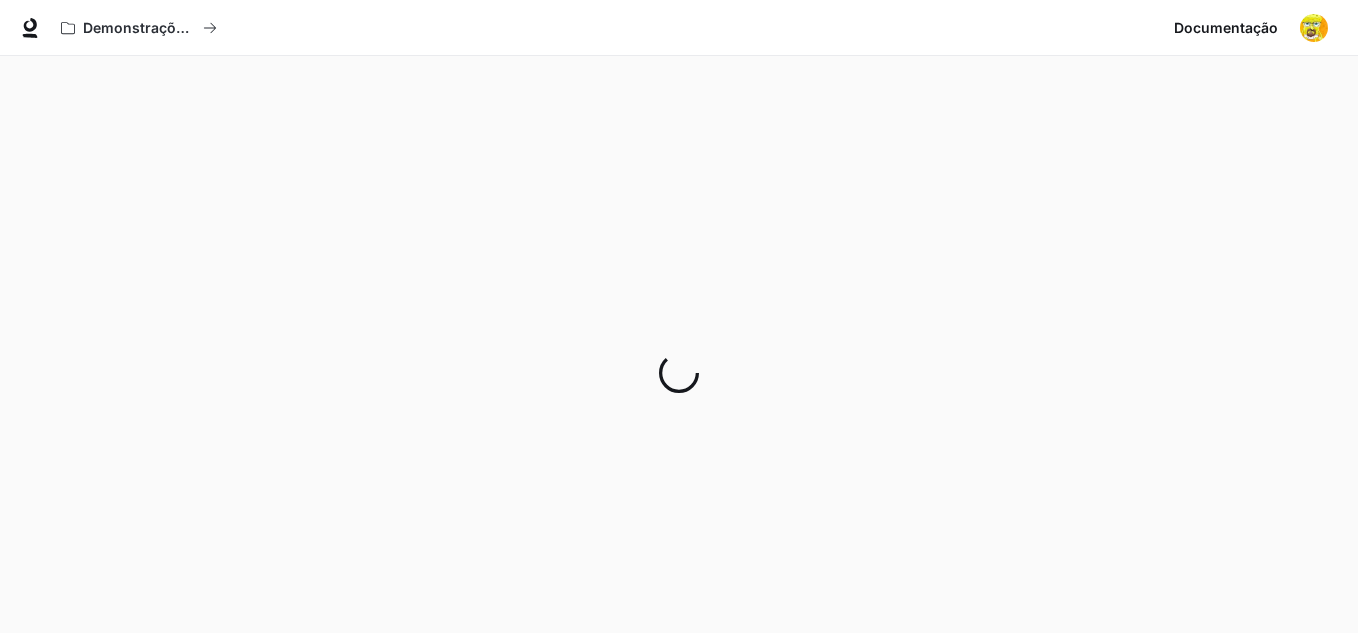 scroll, scrollTop: 1, scrollLeft: 0, axis: vertical 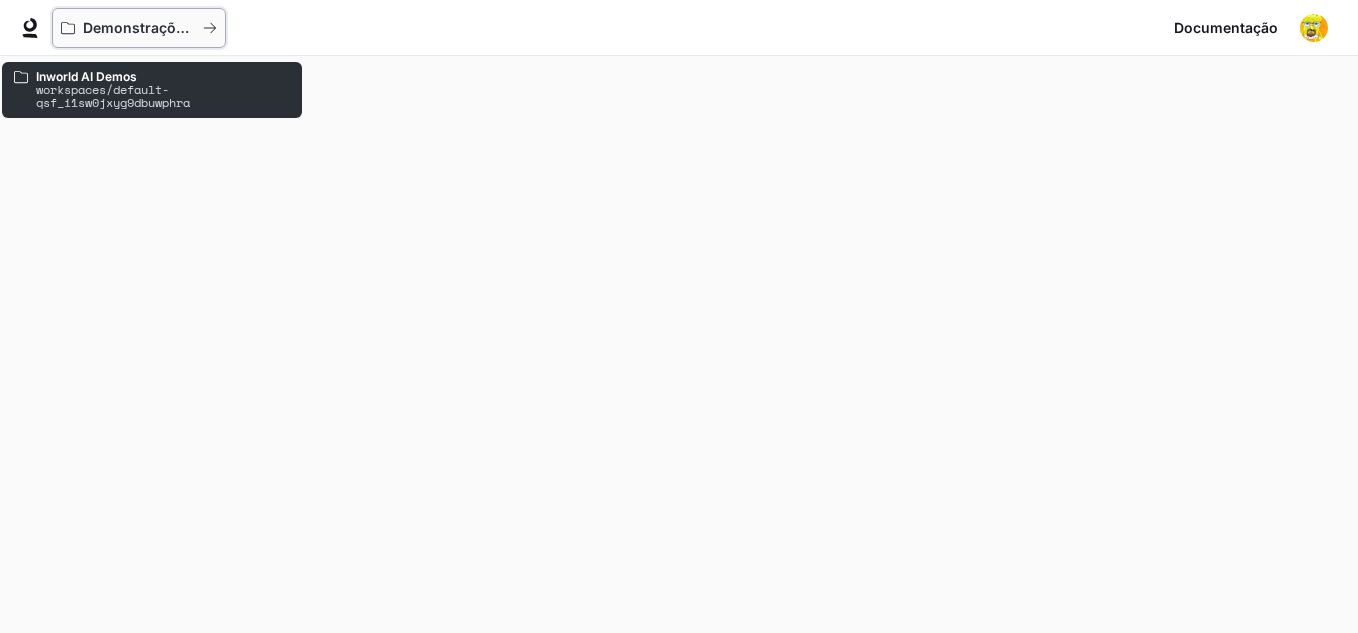click 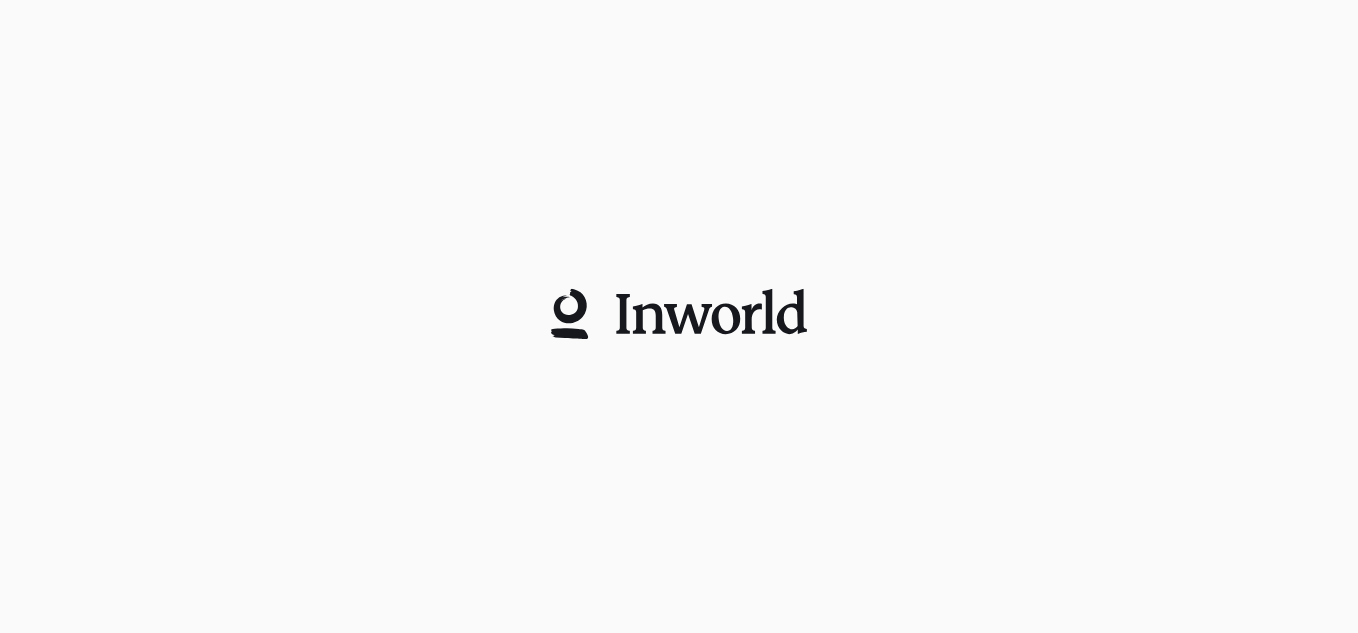 scroll, scrollTop: 0, scrollLeft: 0, axis: both 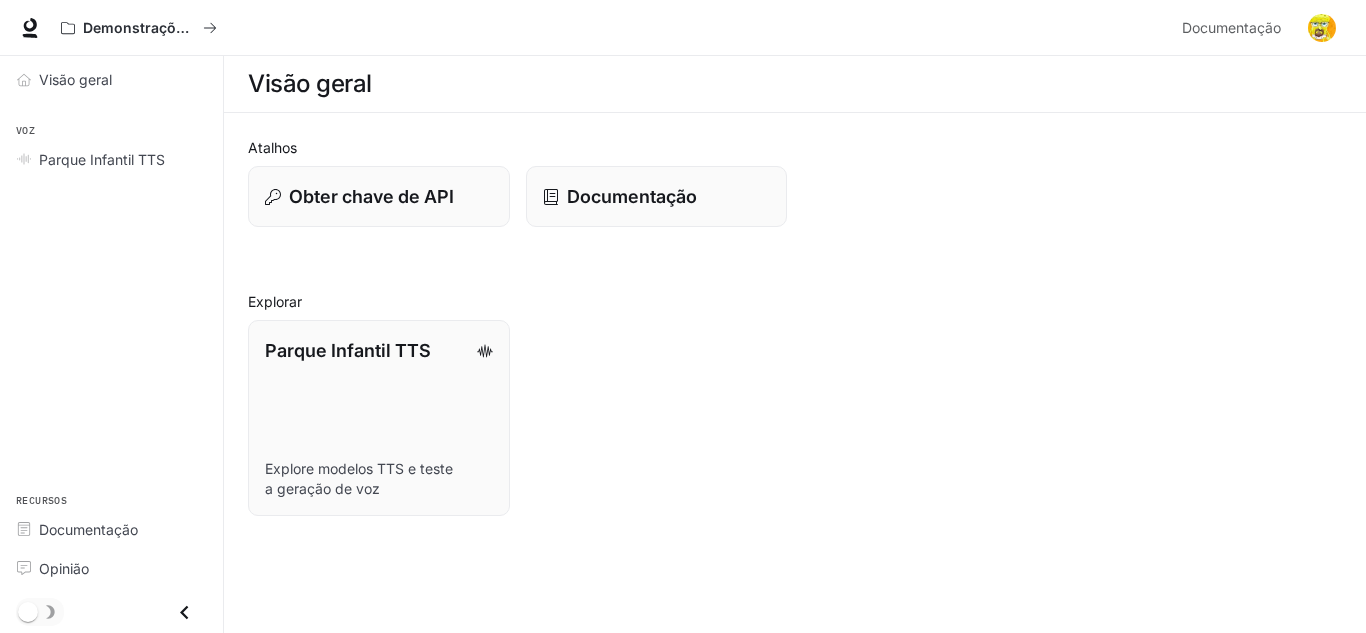 click 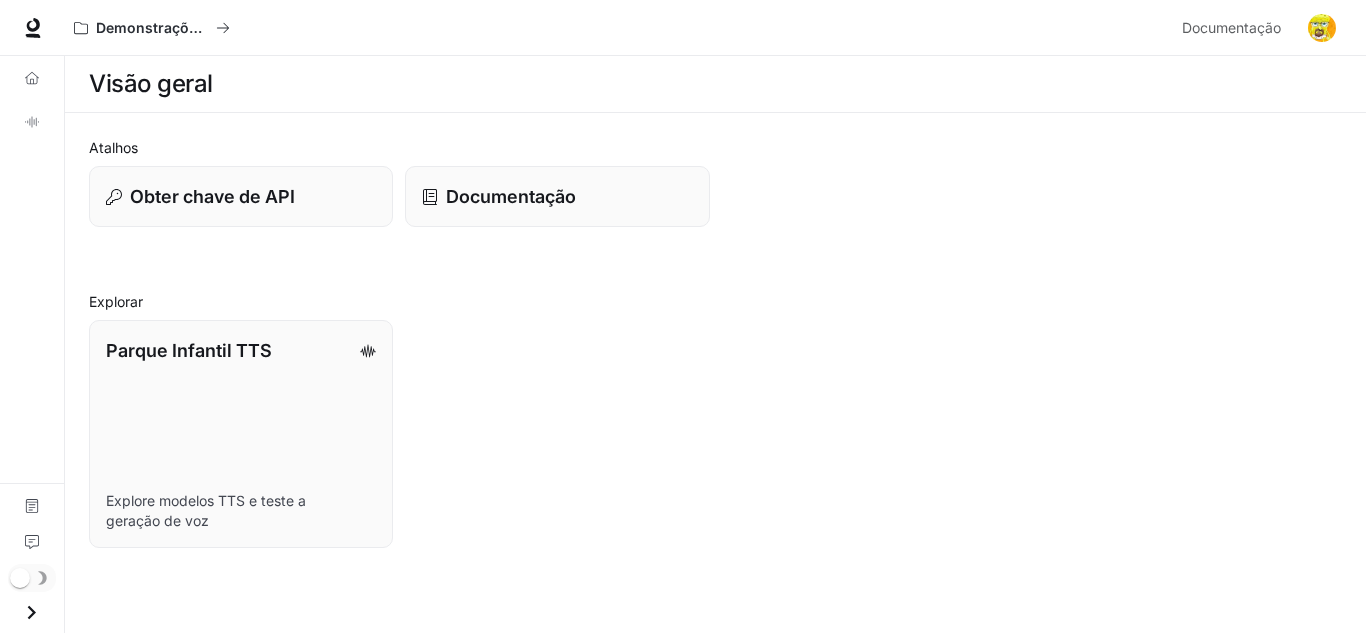 click 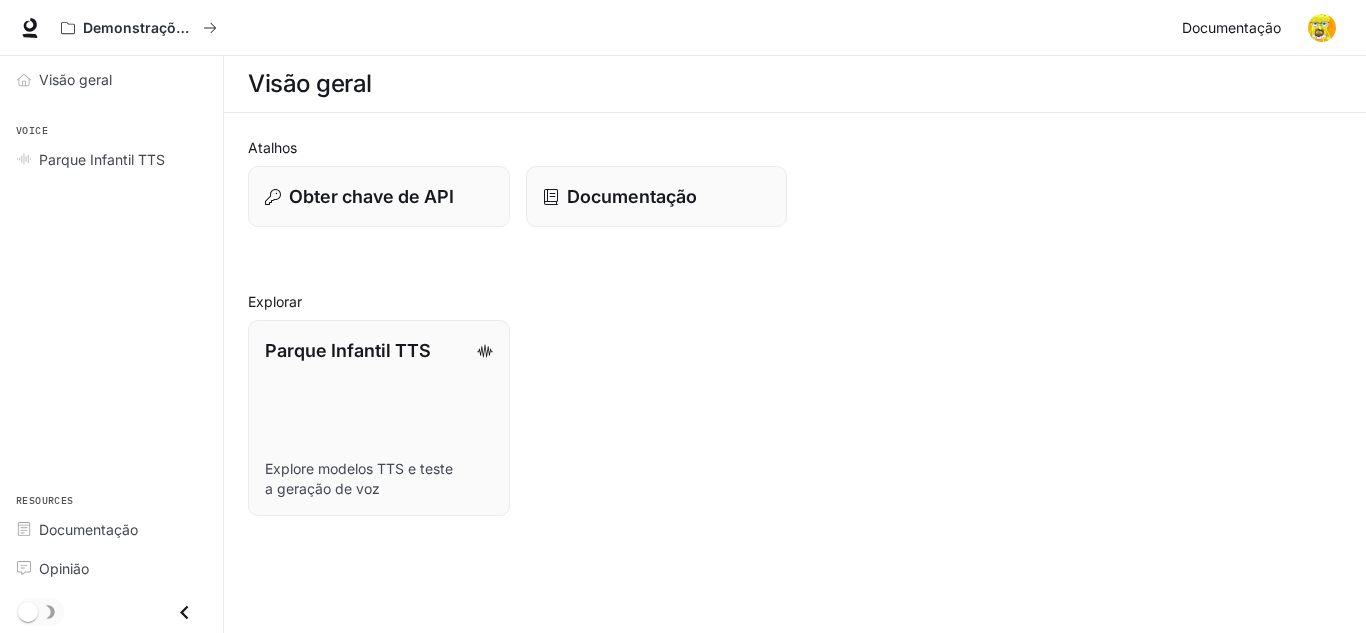 click on "Documentação" at bounding box center (1231, 27) 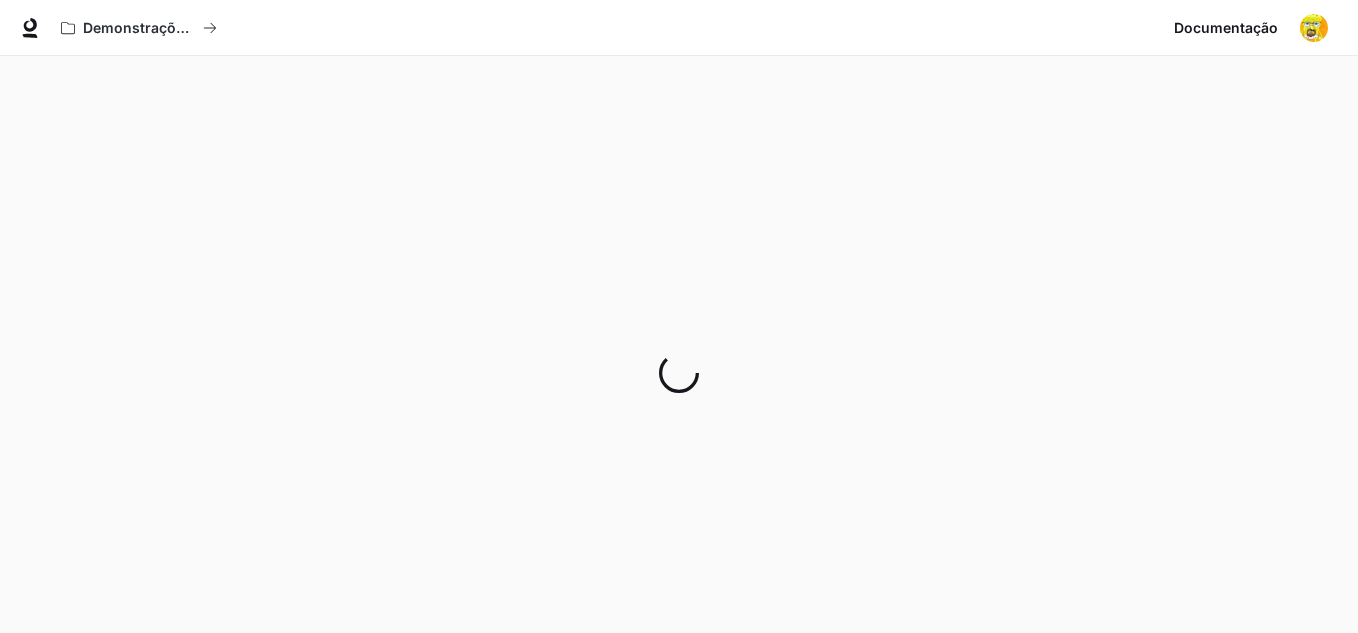 scroll, scrollTop: 1, scrollLeft: 0, axis: vertical 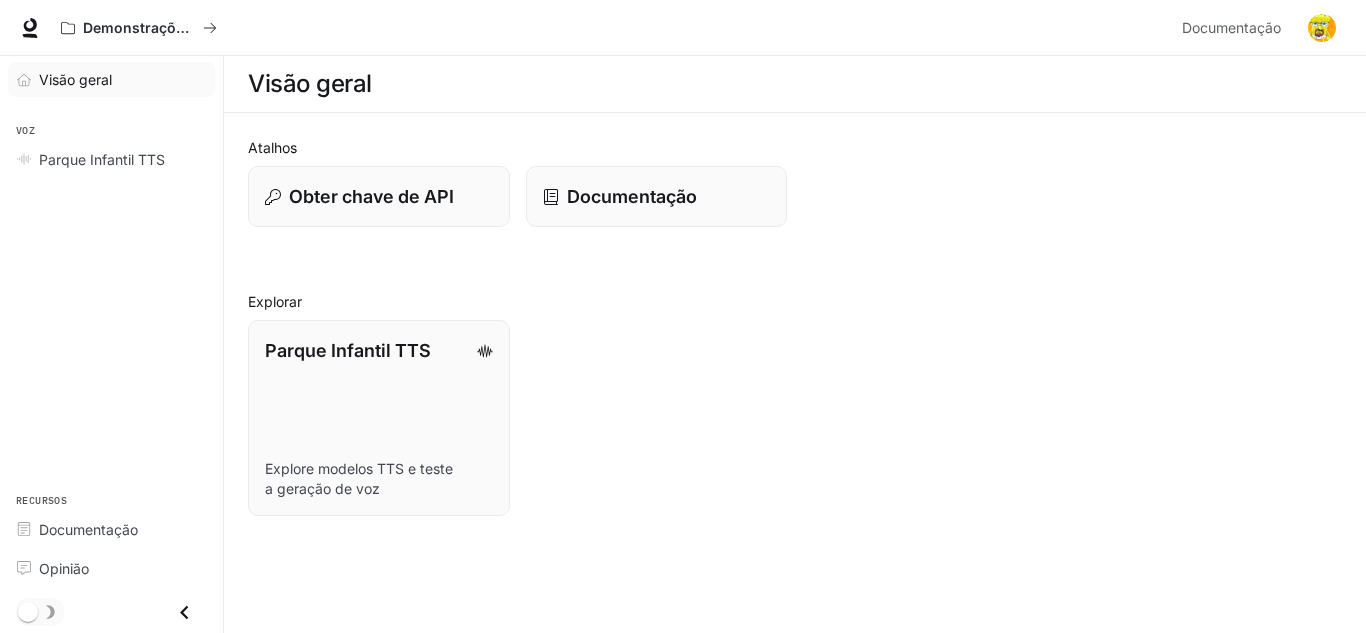 click on "Visão geral" at bounding box center (75, 79) 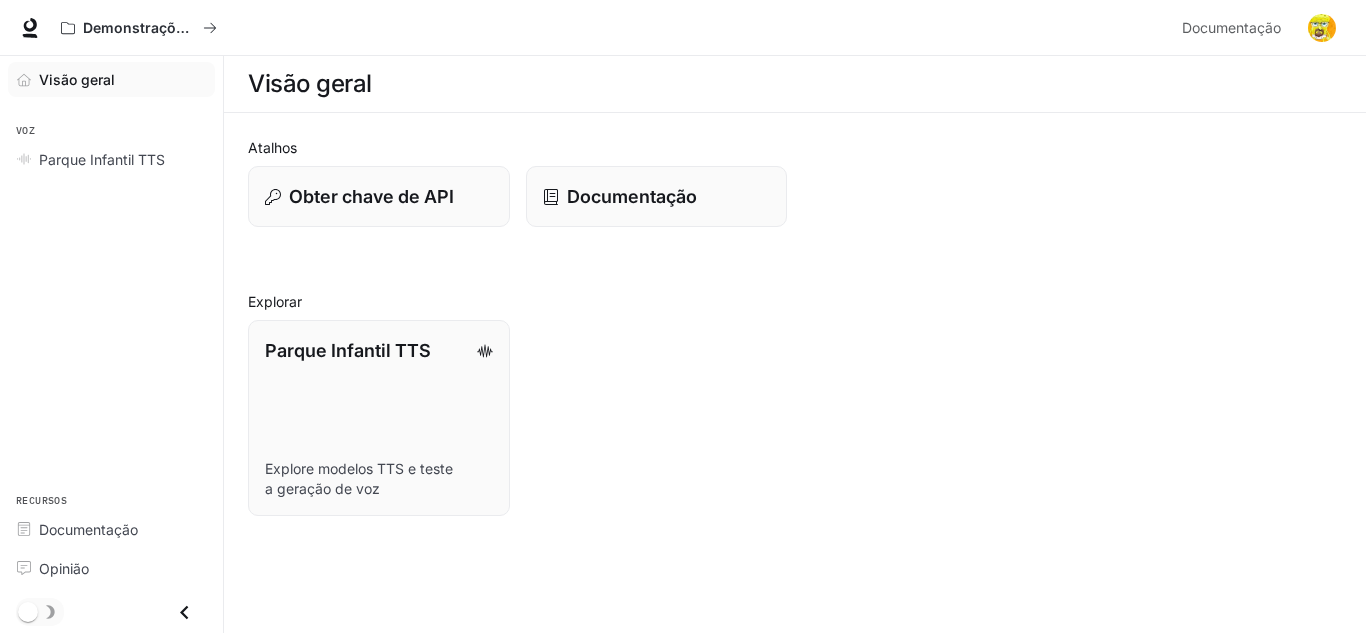 click on "Visão geral" at bounding box center (310, 83) 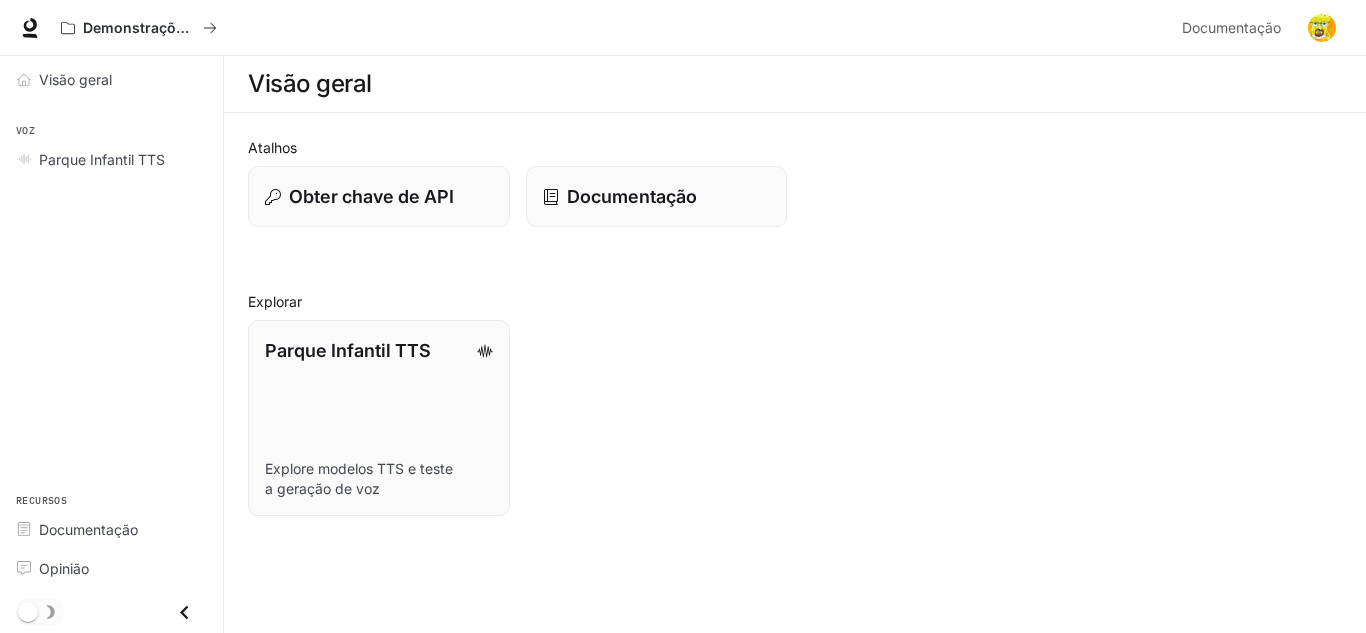scroll, scrollTop: 0, scrollLeft: 0, axis: both 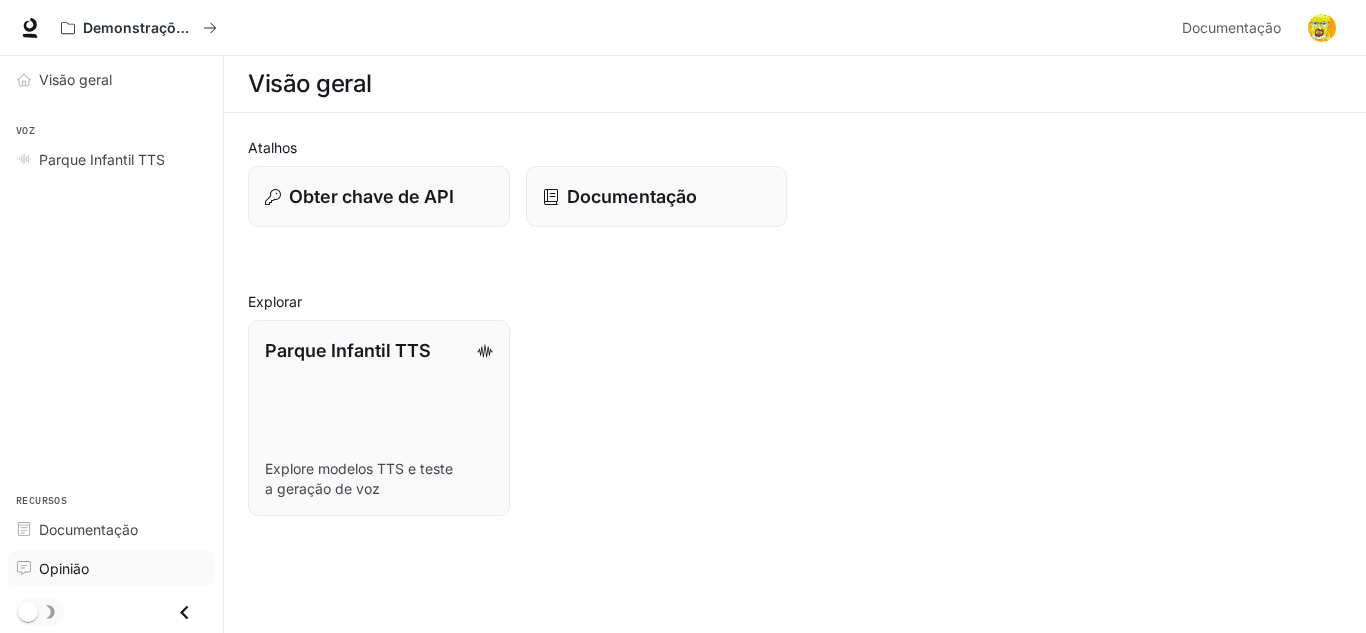click on "Opinião" at bounding box center [122, 568] 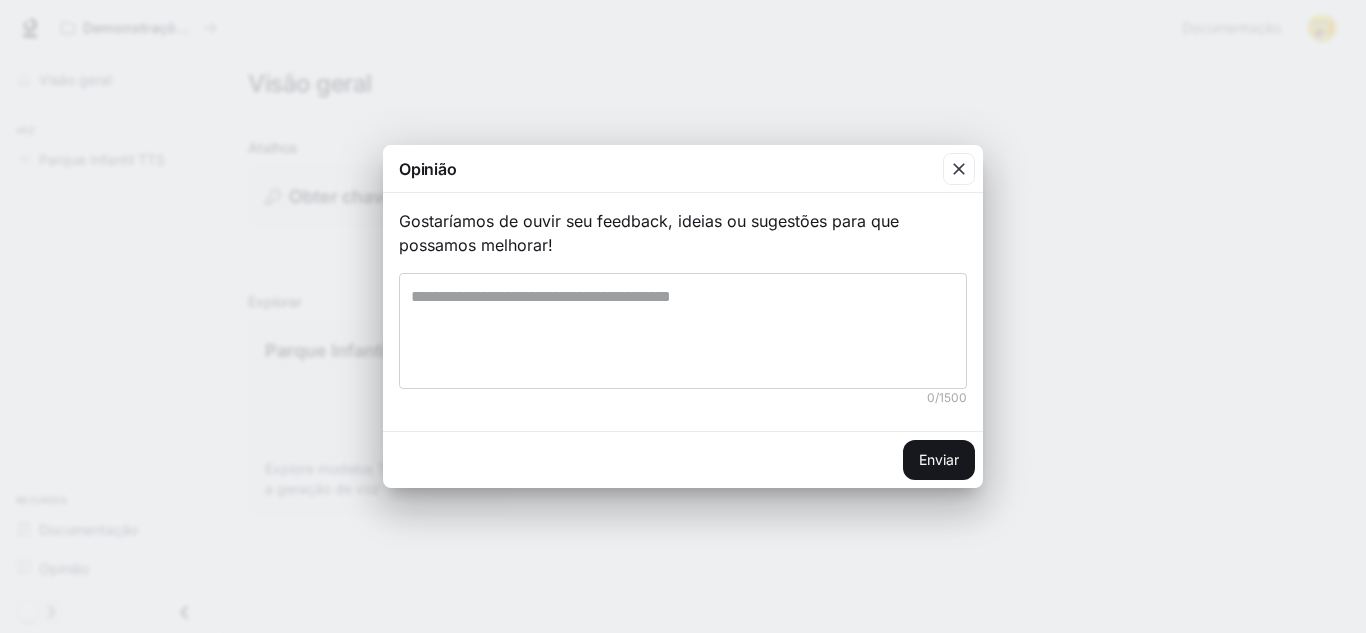 click on "Opinião Gostaríamos de ouvir seu feedback, ideias ou sugestões para que possamos melhorar! * ​ 0  /  1500 Enviar" at bounding box center (683, 316) 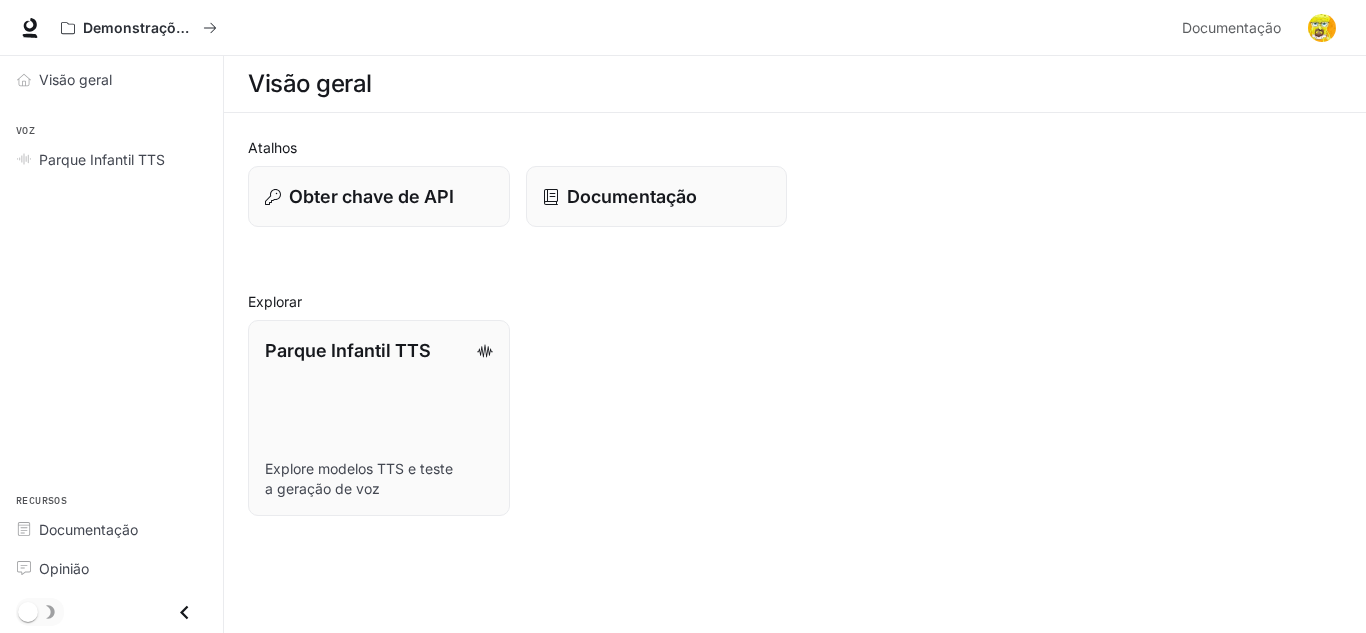 click 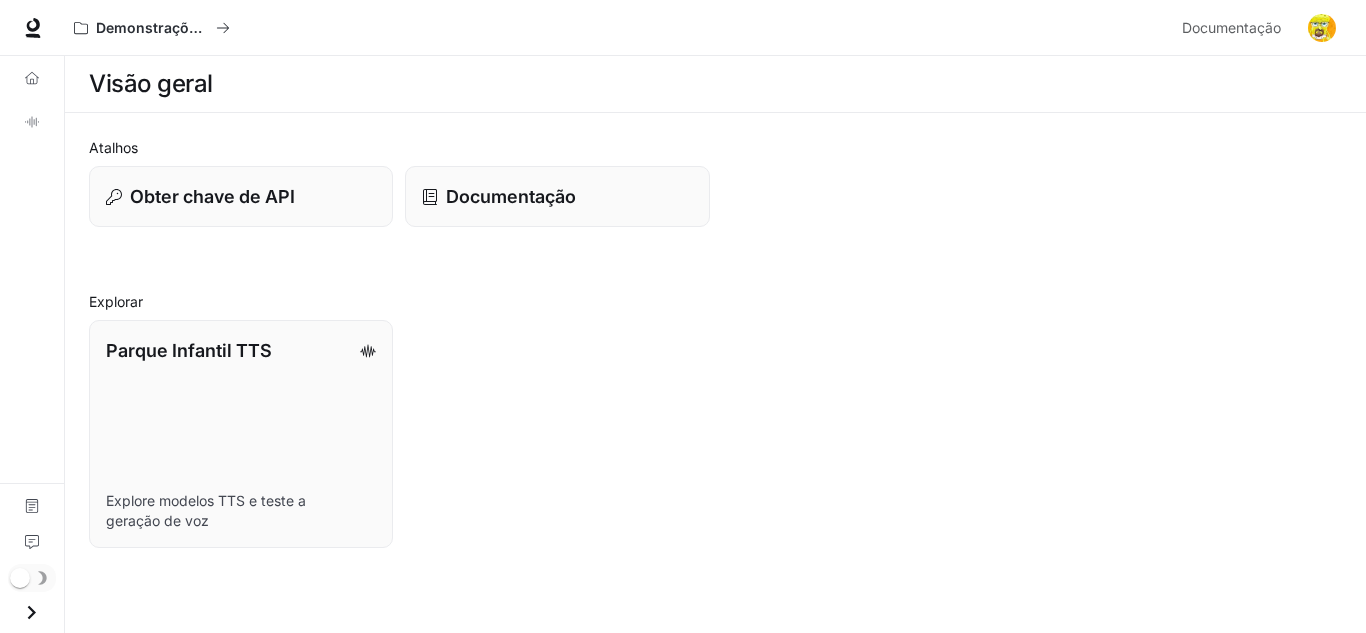 scroll, scrollTop: 0, scrollLeft: 0, axis: both 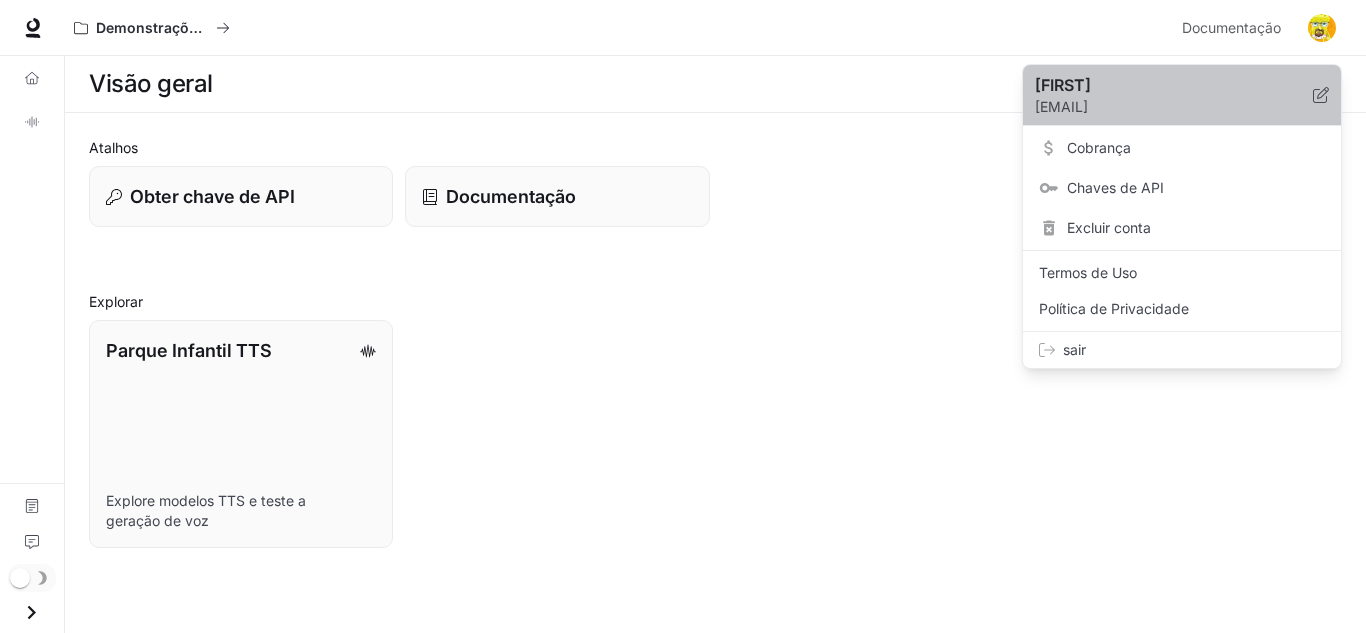 click on "[EMAIL]" at bounding box center (1061, 106) 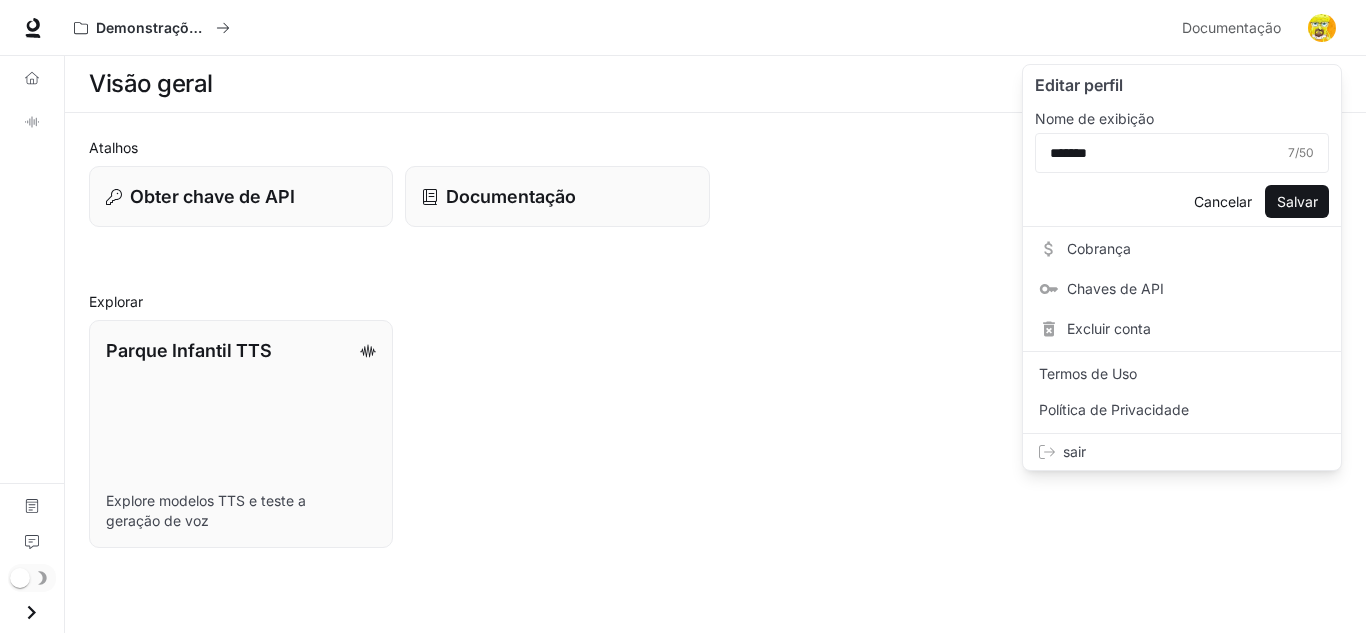 click at bounding box center [683, 316] 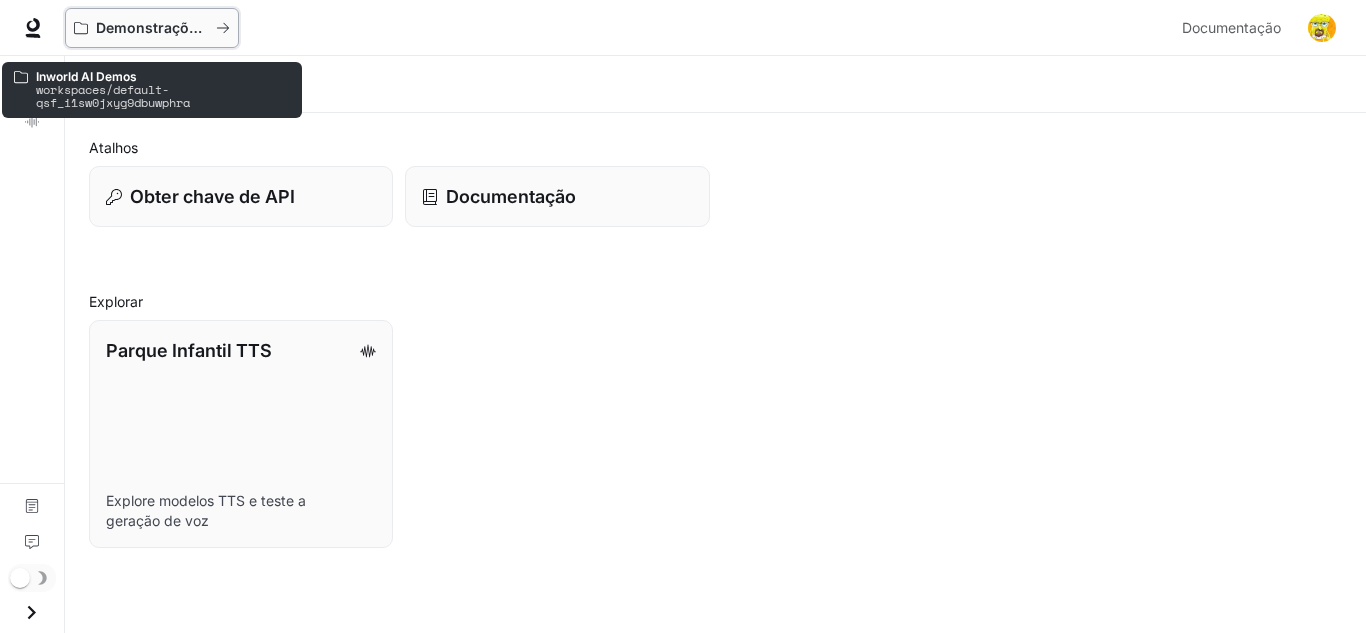 click 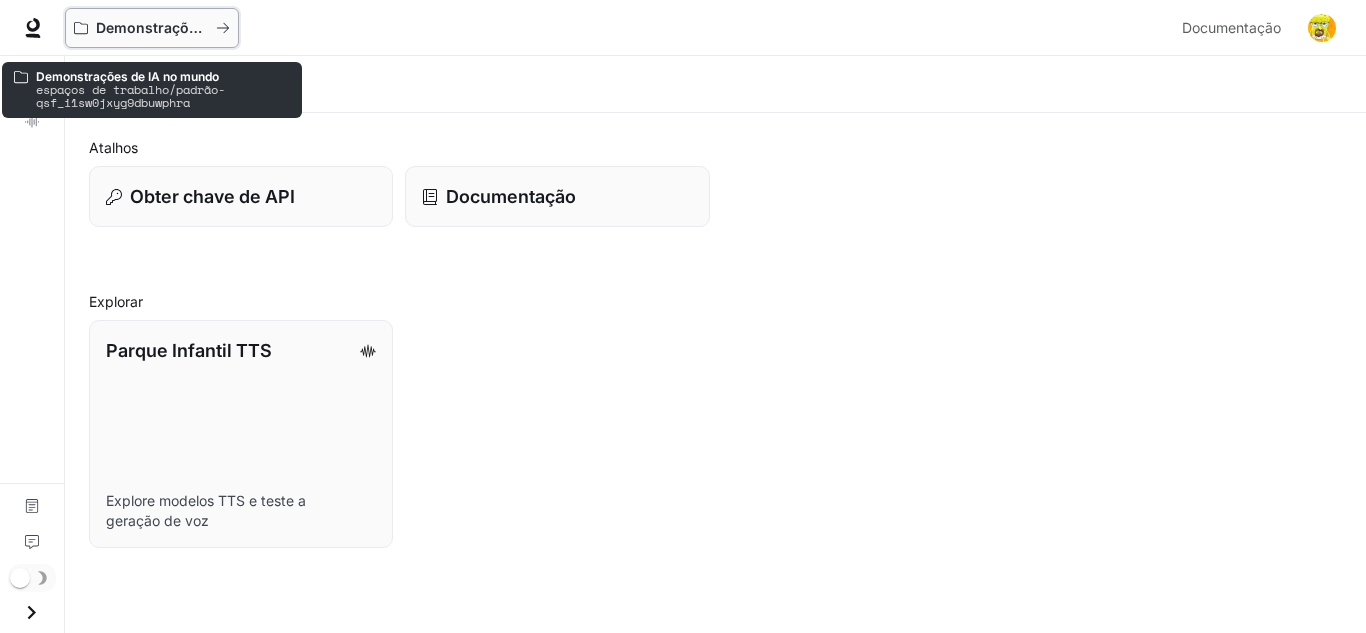 click 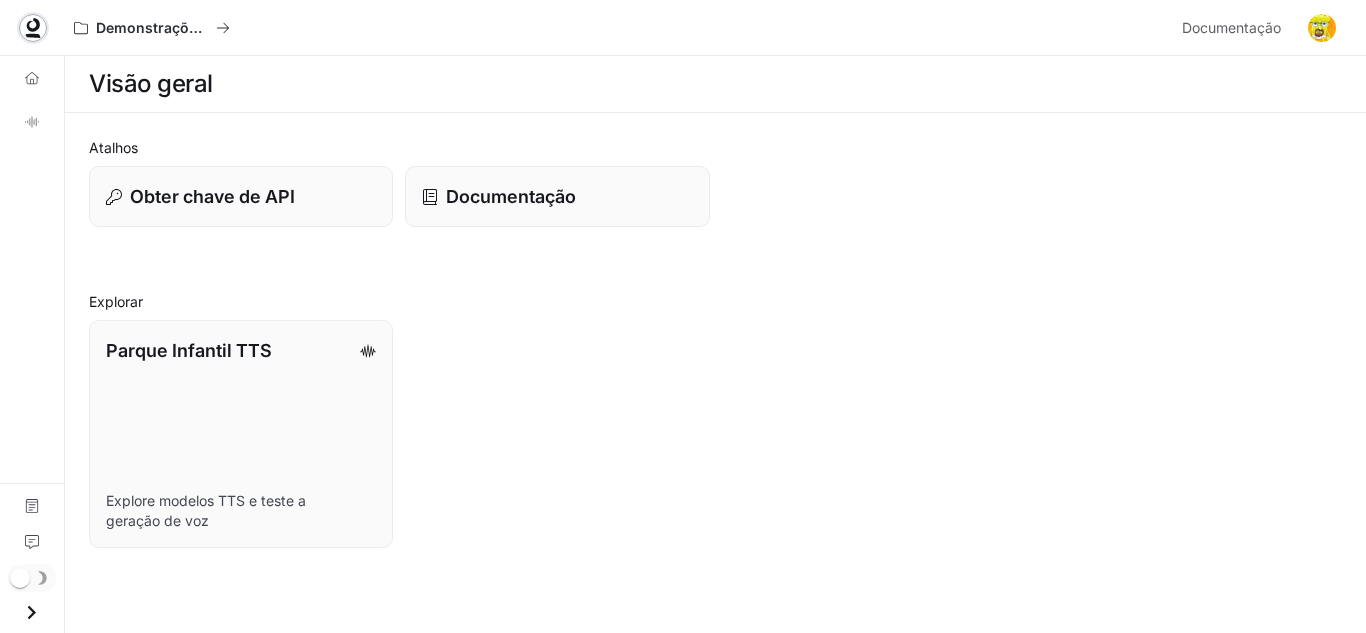 click 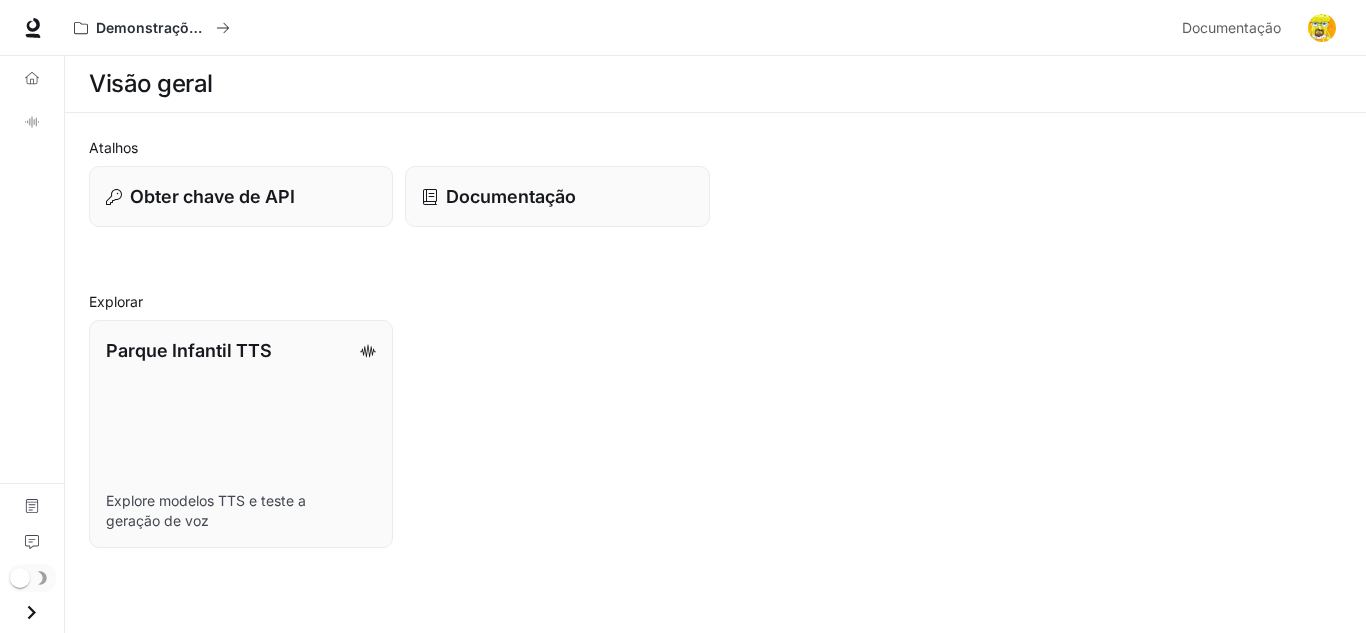 scroll, scrollTop: 0, scrollLeft: 0, axis: both 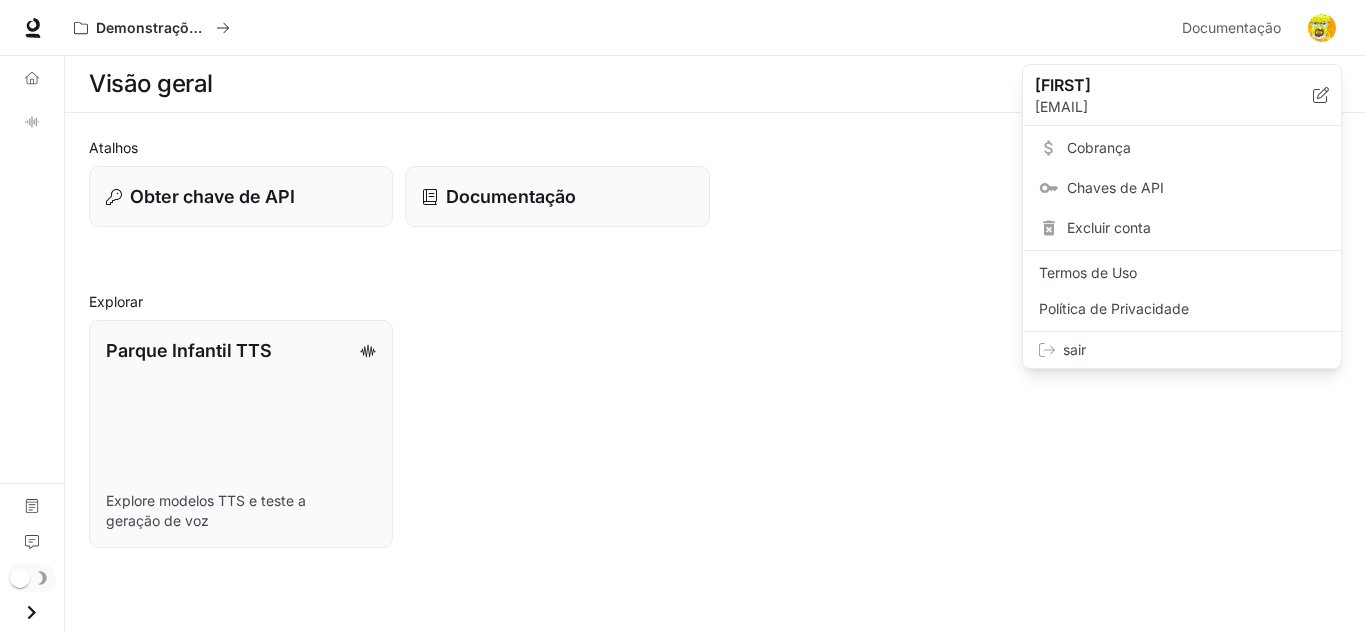 click on "Termos de Uso" at bounding box center [1182, 273] 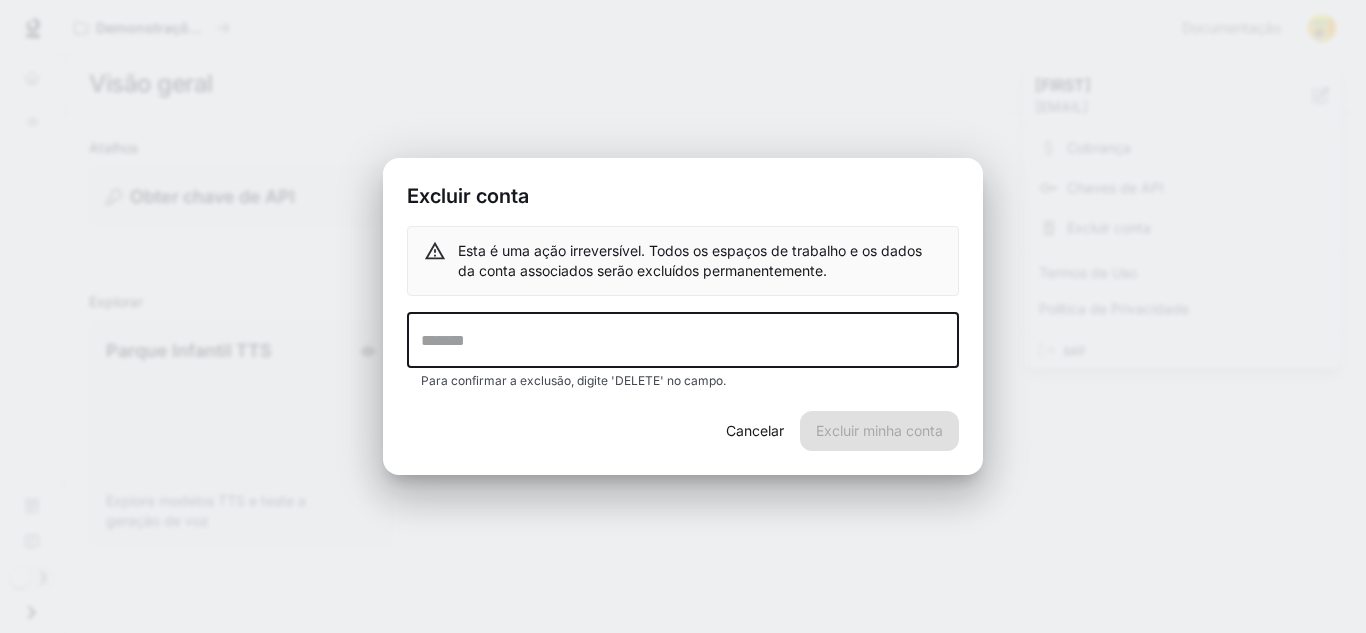 click at bounding box center (683, 340) 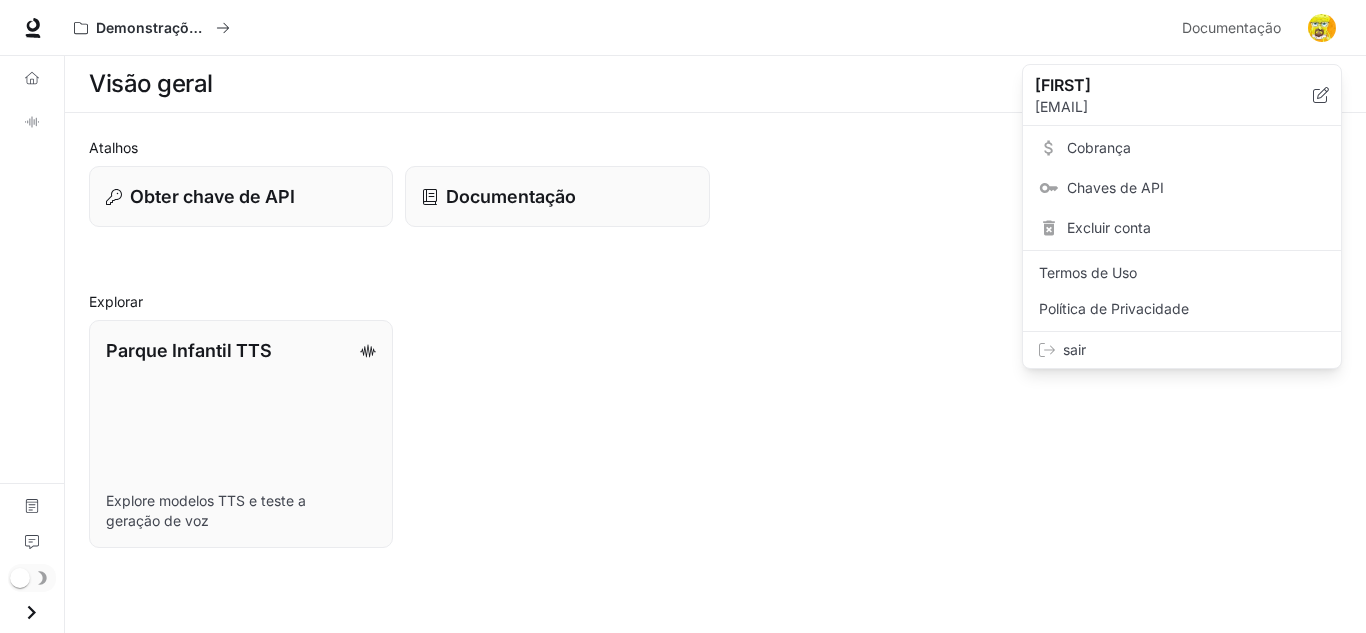 click on "sair" at bounding box center [1194, 350] 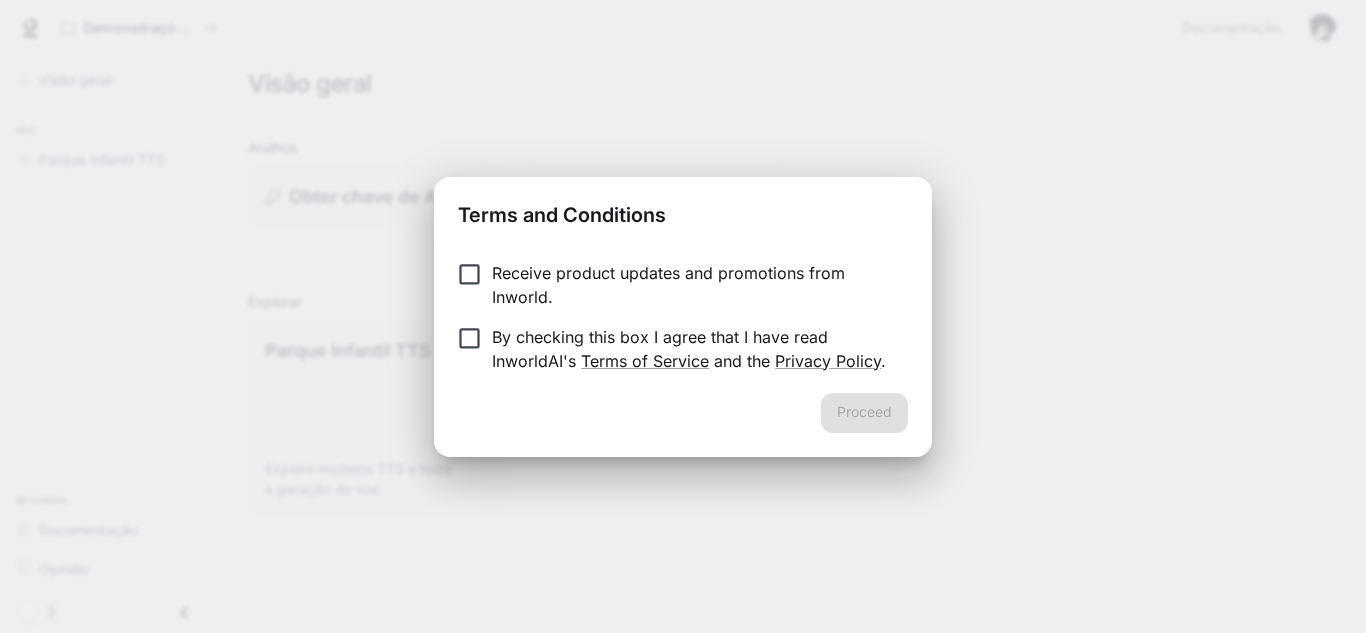 scroll, scrollTop: 0, scrollLeft: 0, axis: both 